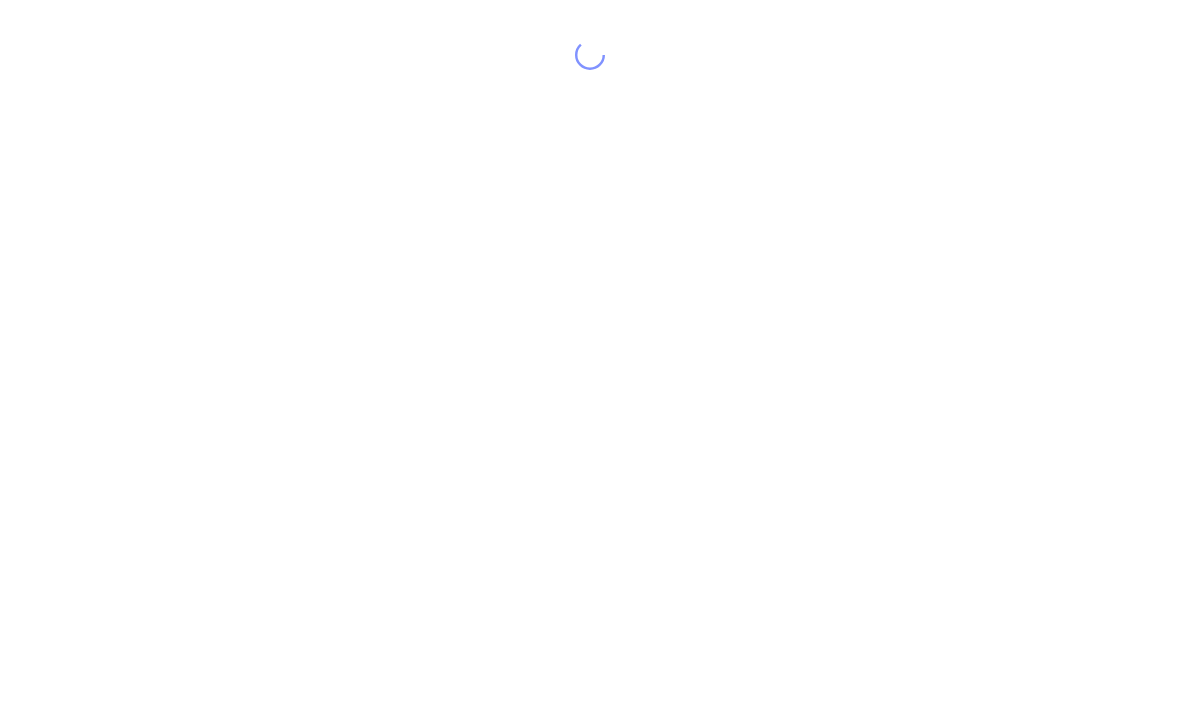 scroll, scrollTop: 0, scrollLeft: 0, axis: both 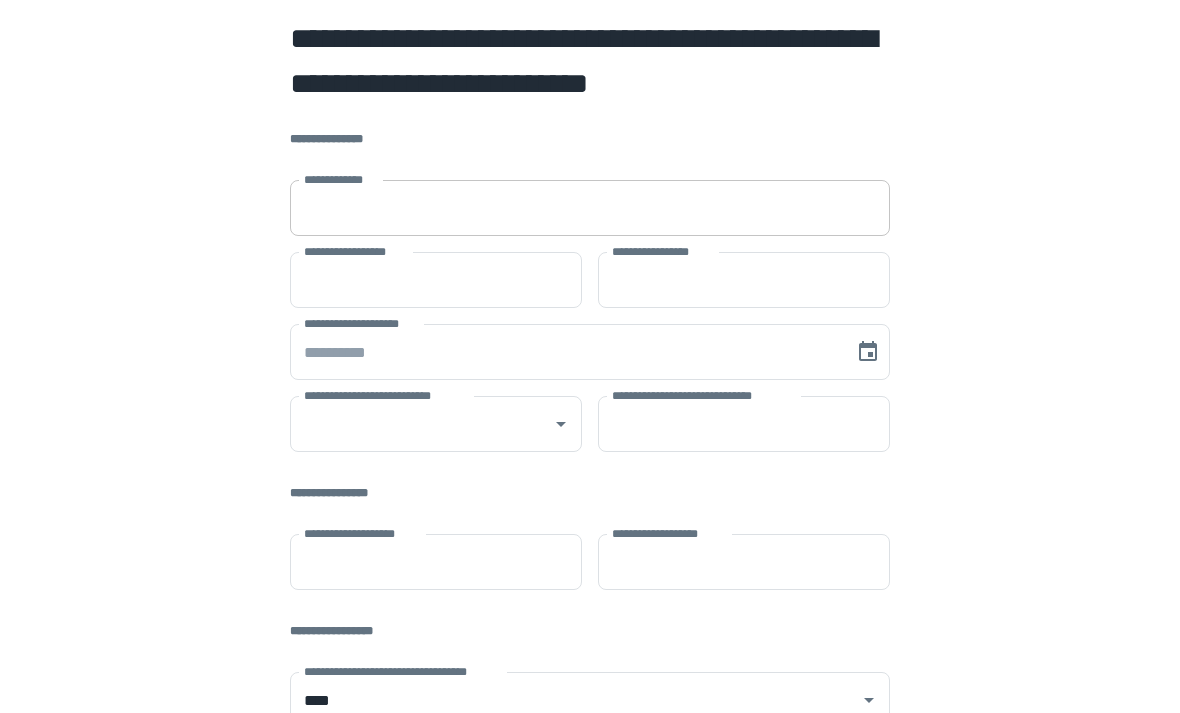 click on "**********" at bounding box center [590, 208] 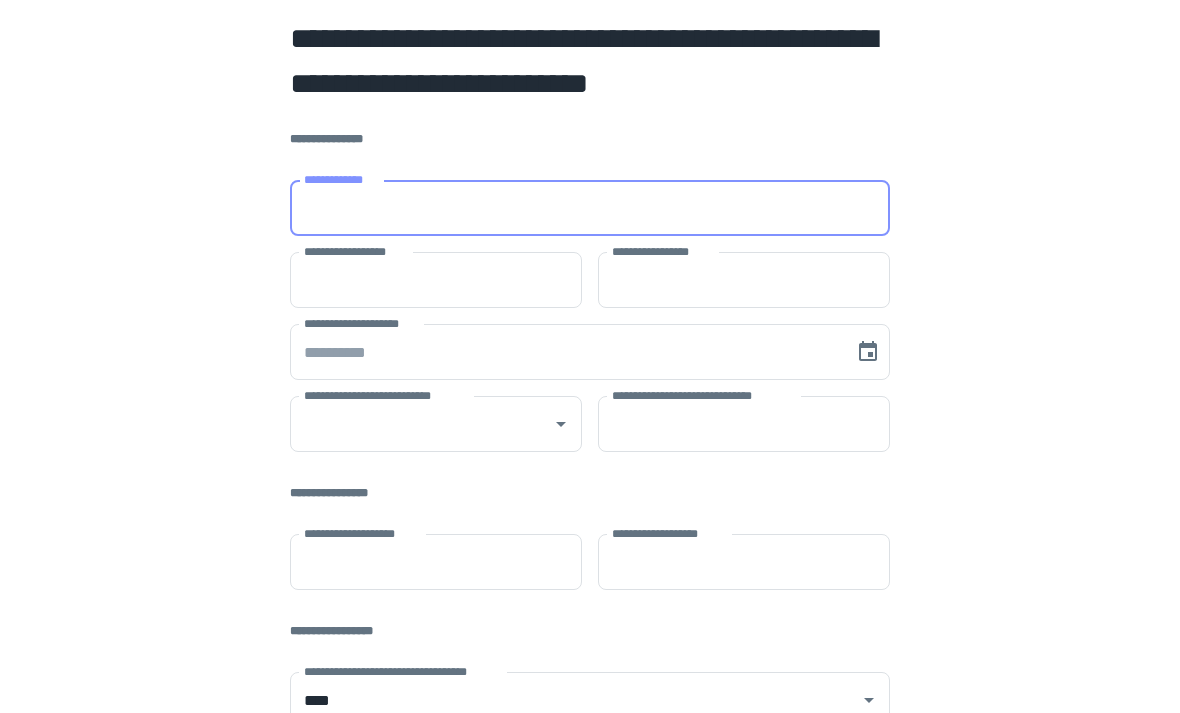 type on "**********" 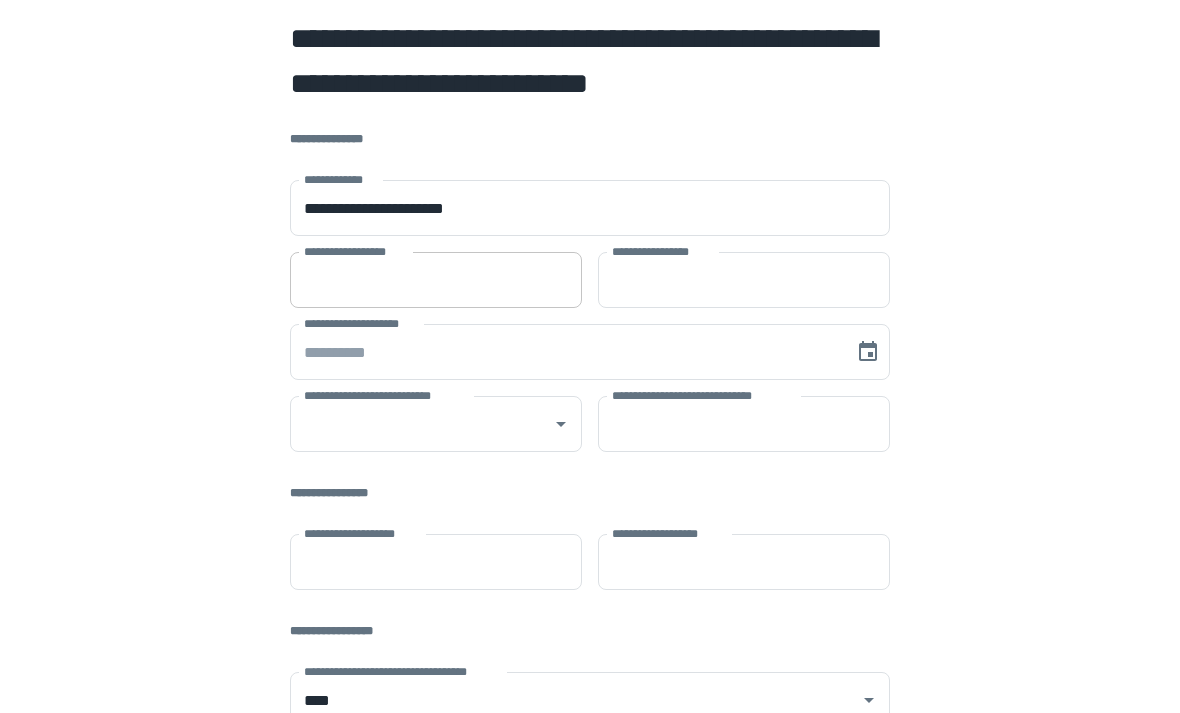 click on "**********" at bounding box center (436, 280) 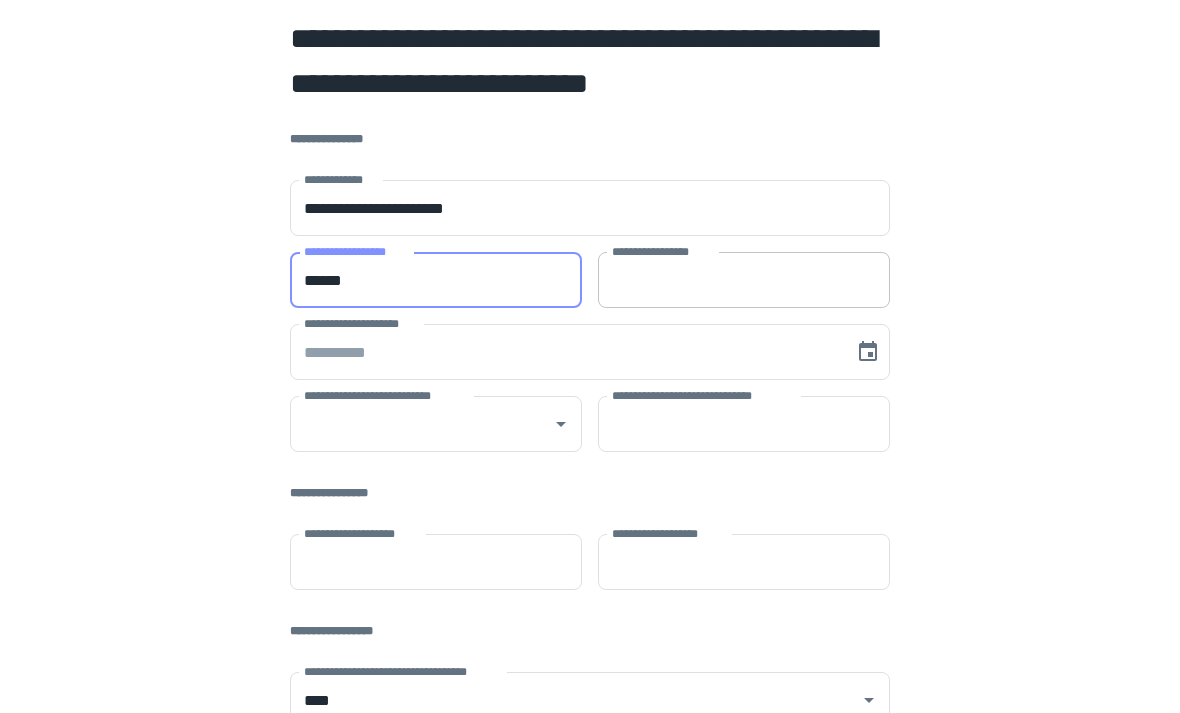 type on "******" 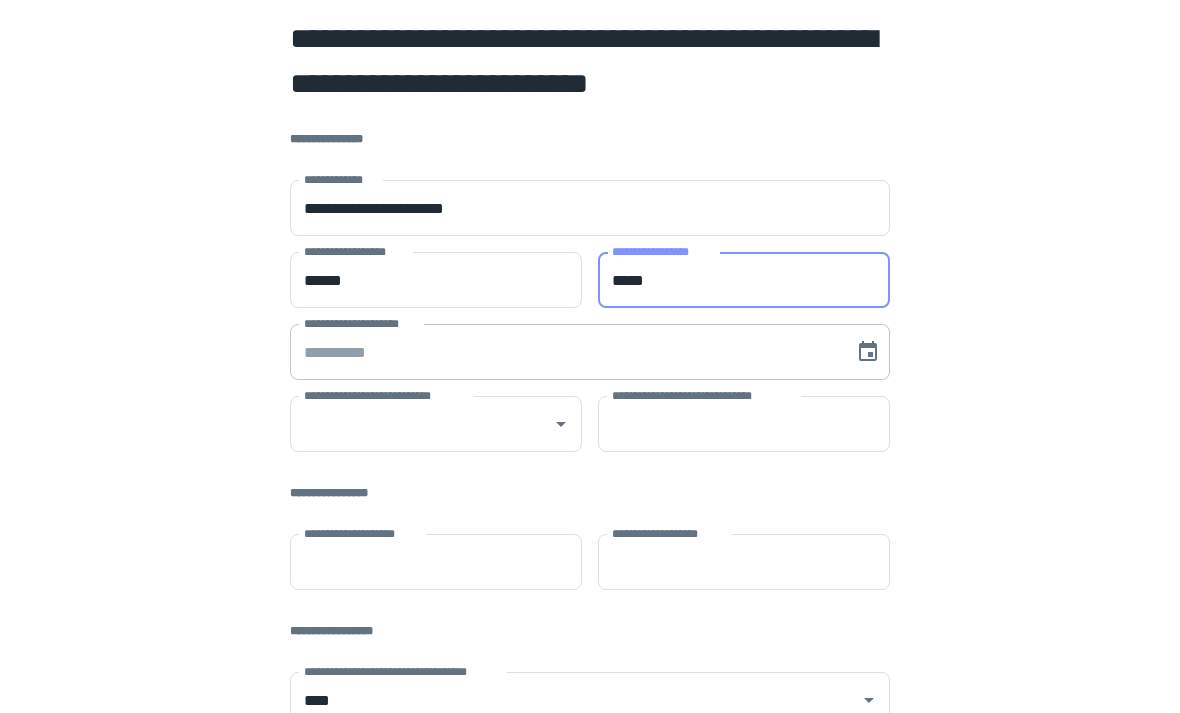 type on "*****" 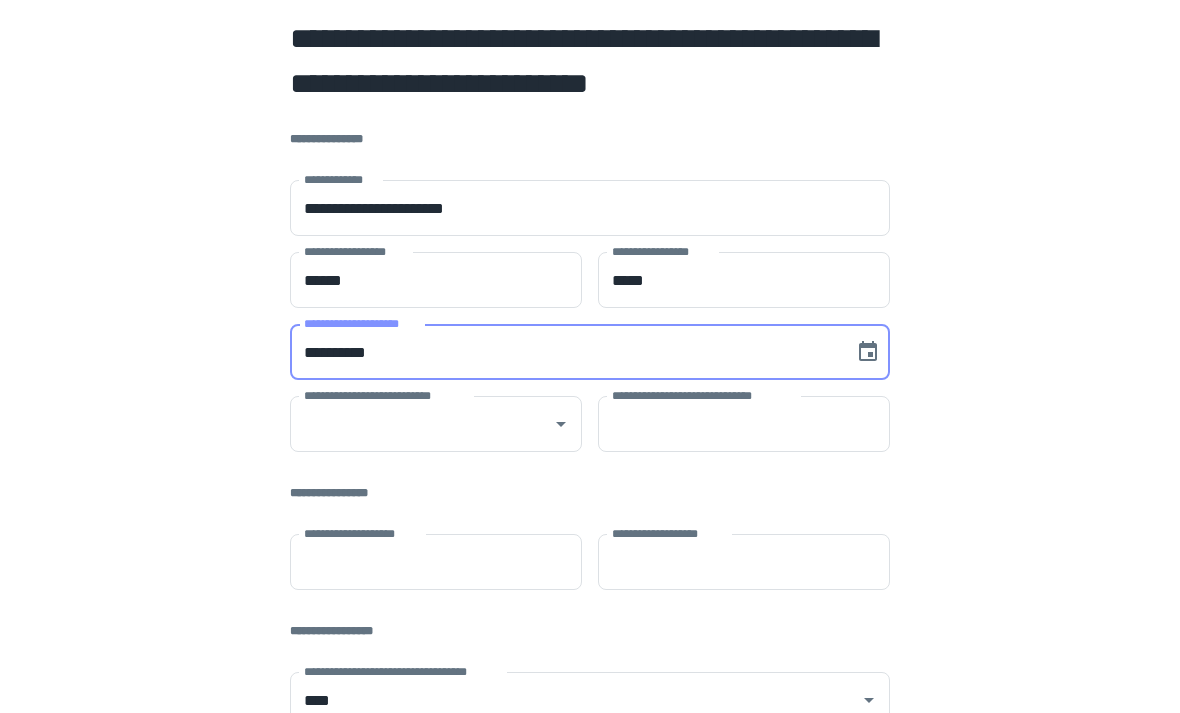 type on "**********" 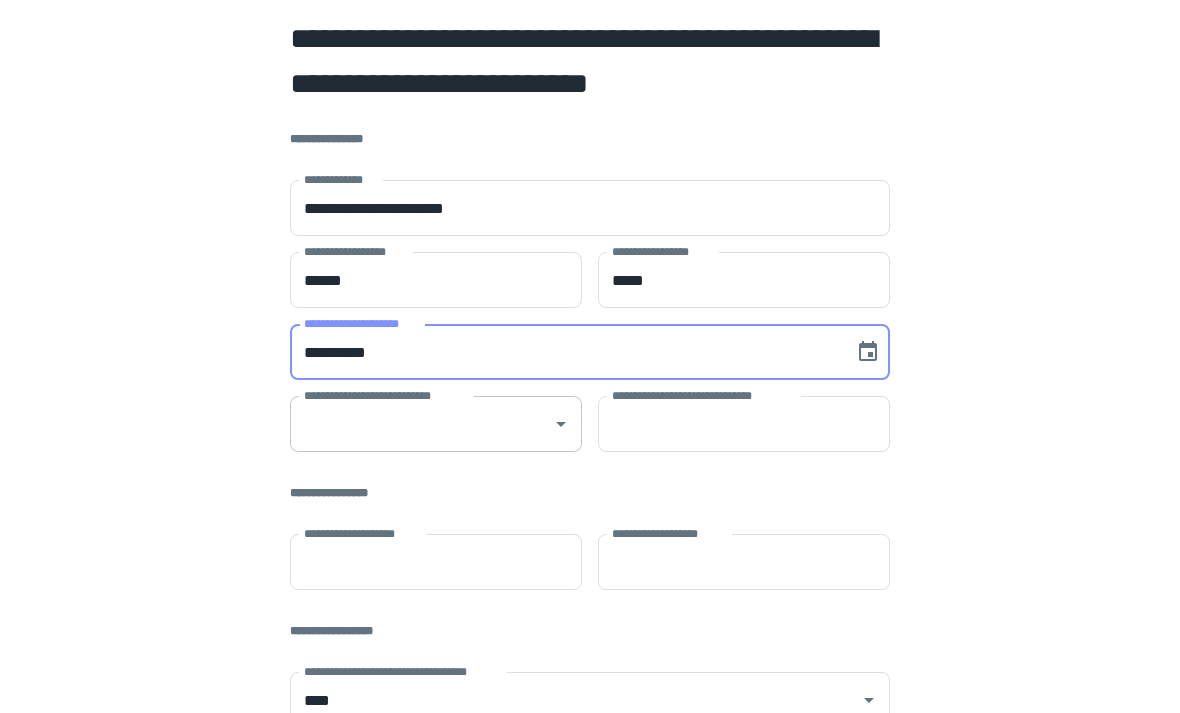 click on "**********" at bounding box center [421, 424] 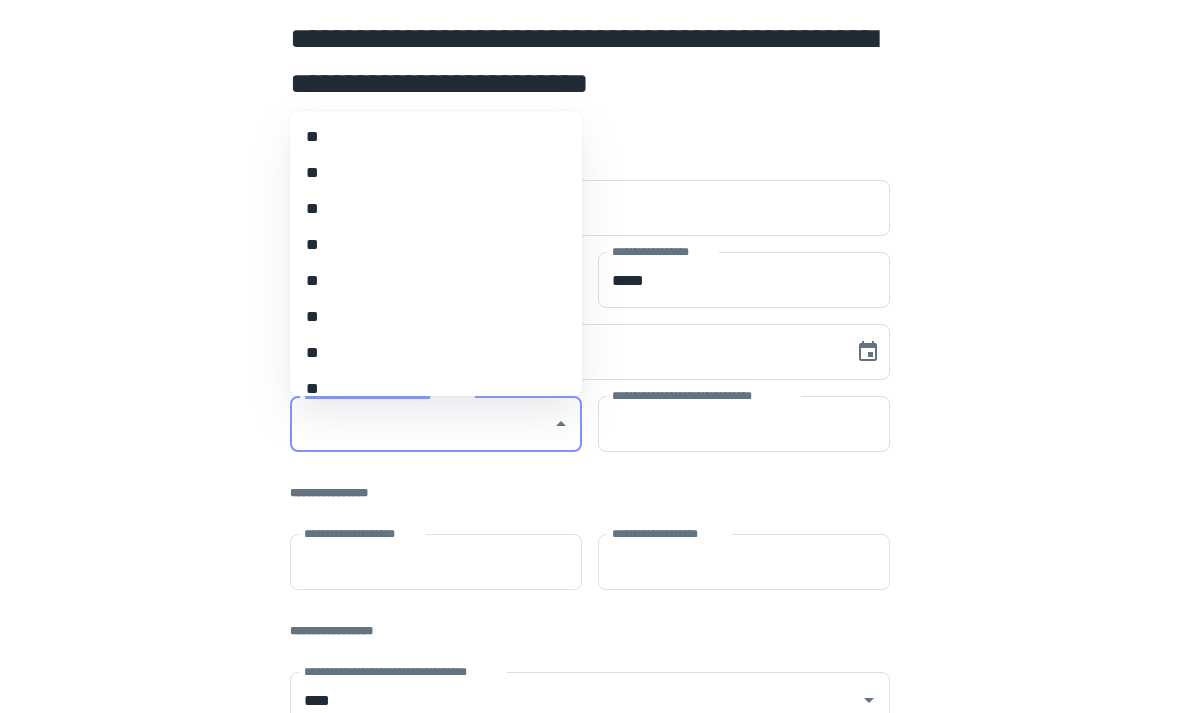 click on "**" at bounding box center [436, 317] 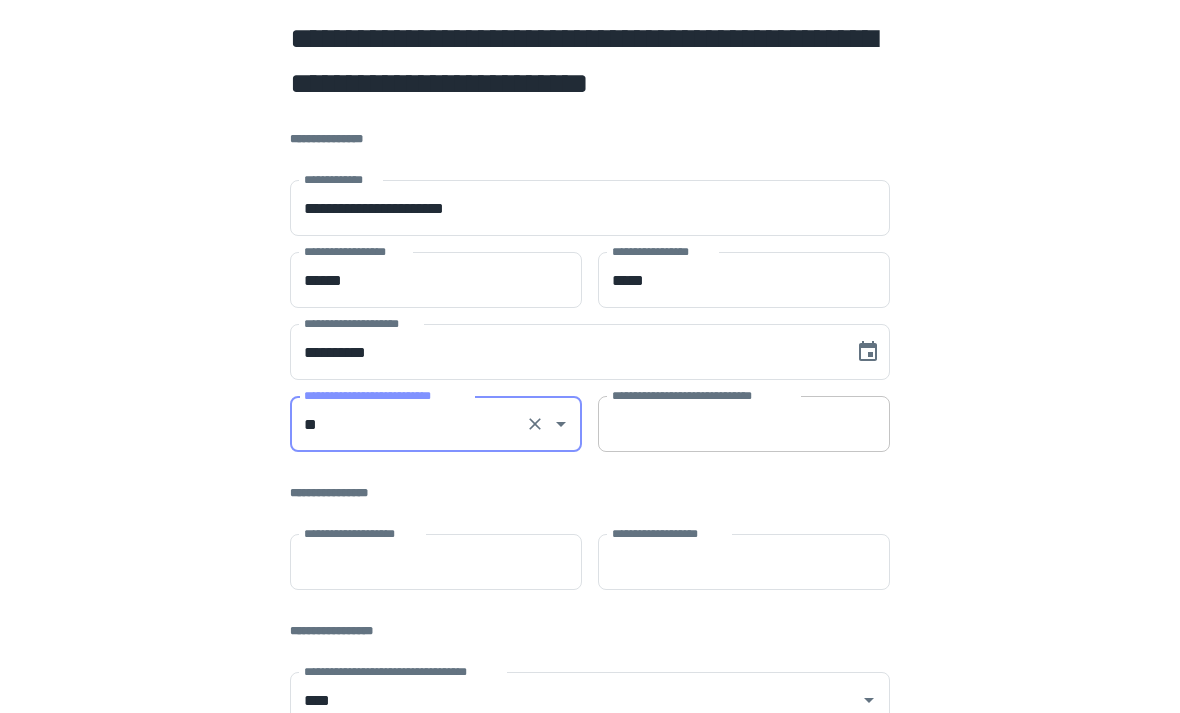 click on "**********" at bounding box center [744, 424] 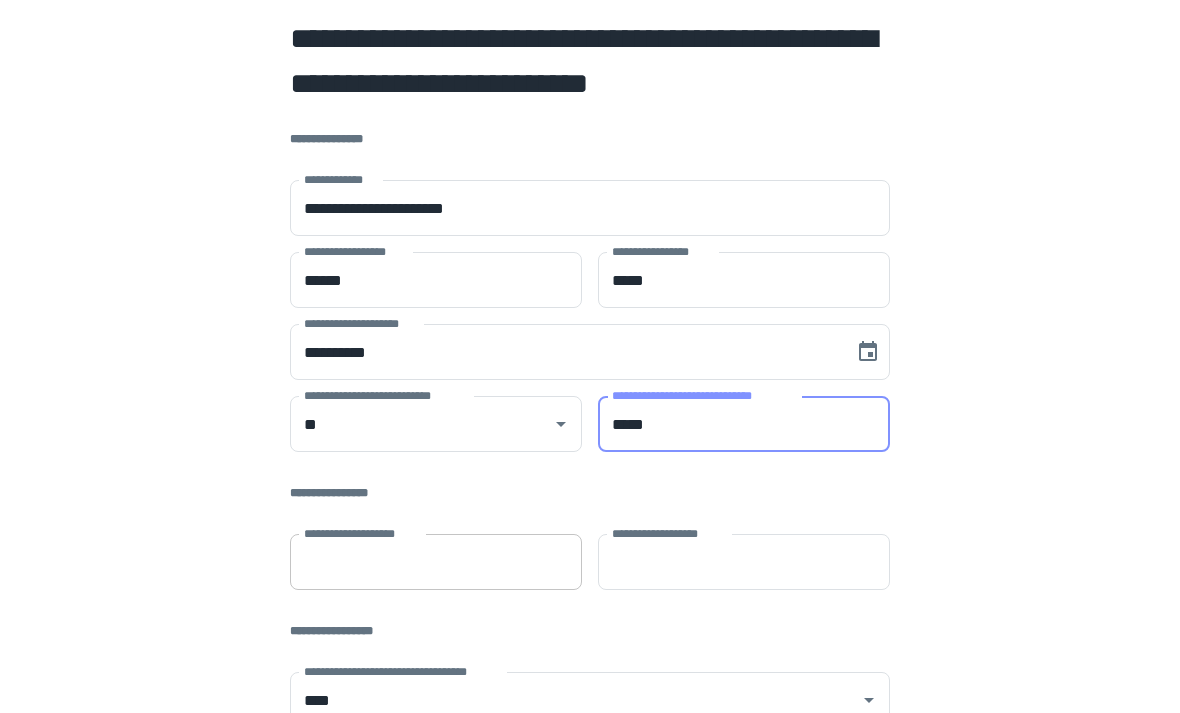 type on "*****" 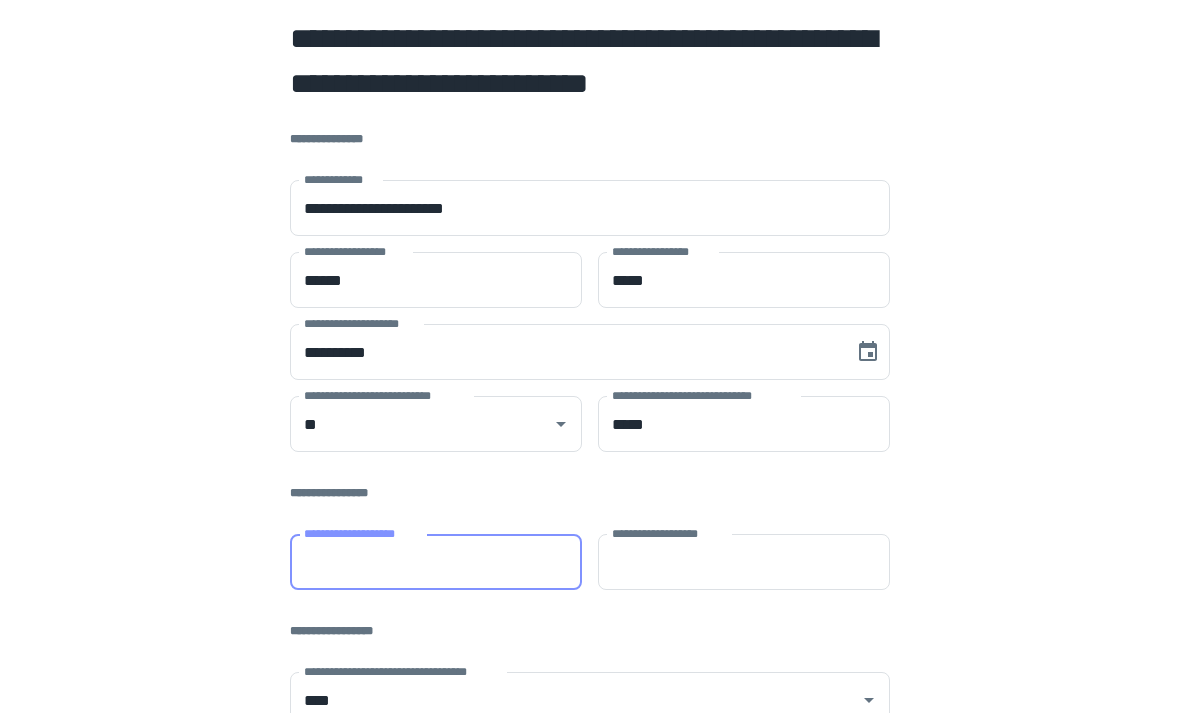 click on "**********" at bounding box center (436, 562) 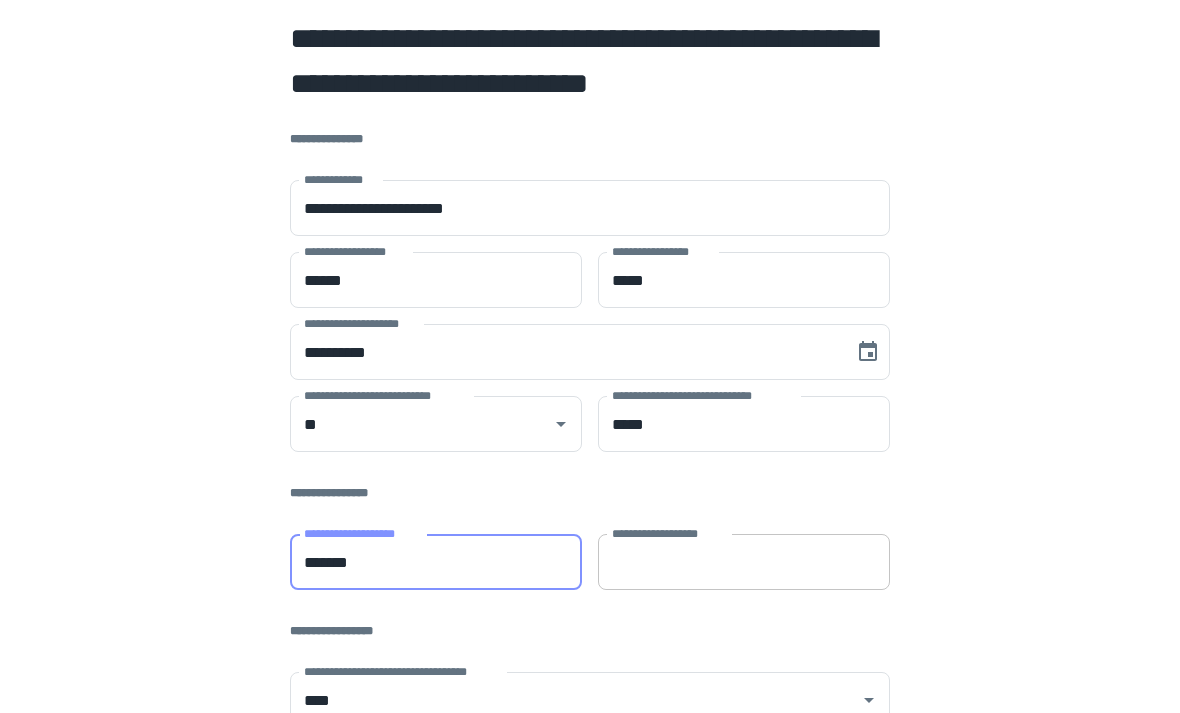 type on "*******" 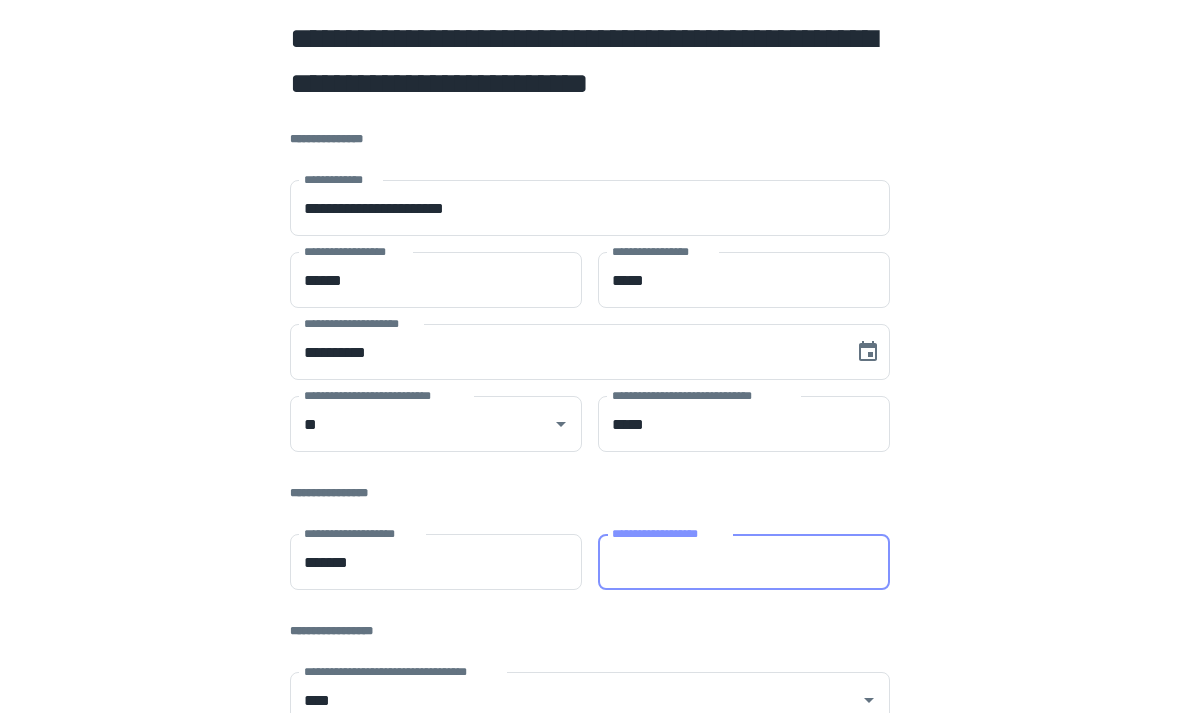 paste on "*******" 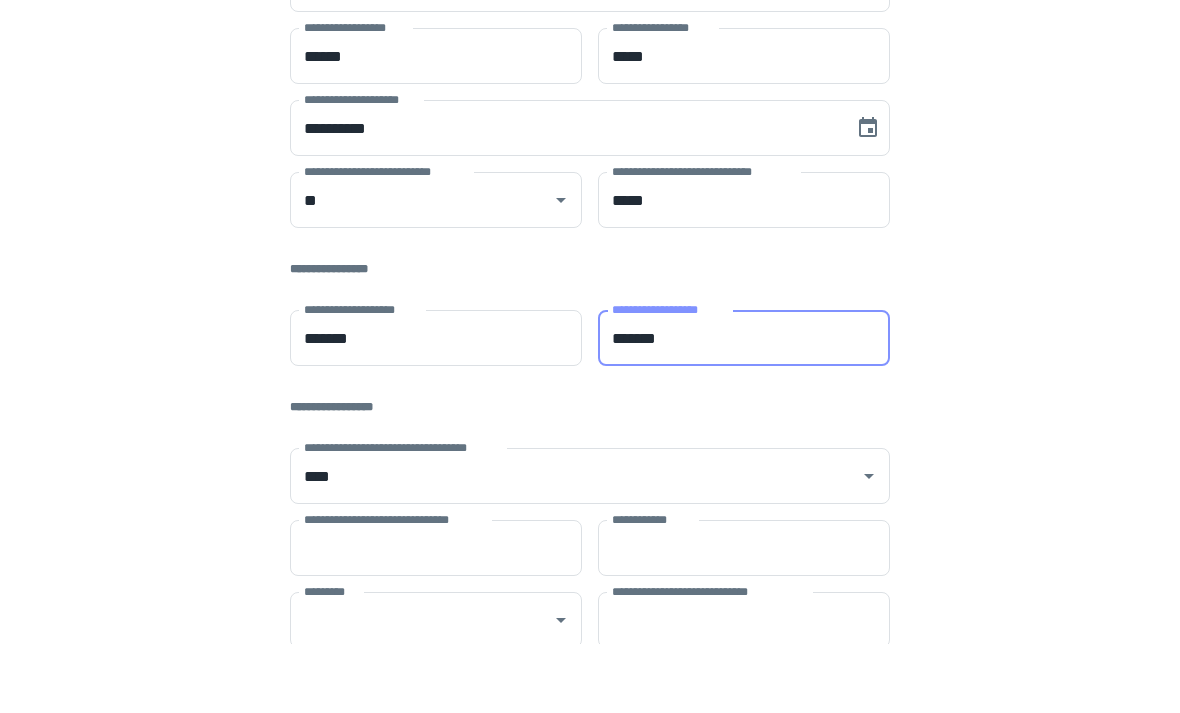 scroll, scrollTop: 163, scrollLeft: 0, axis: vertical 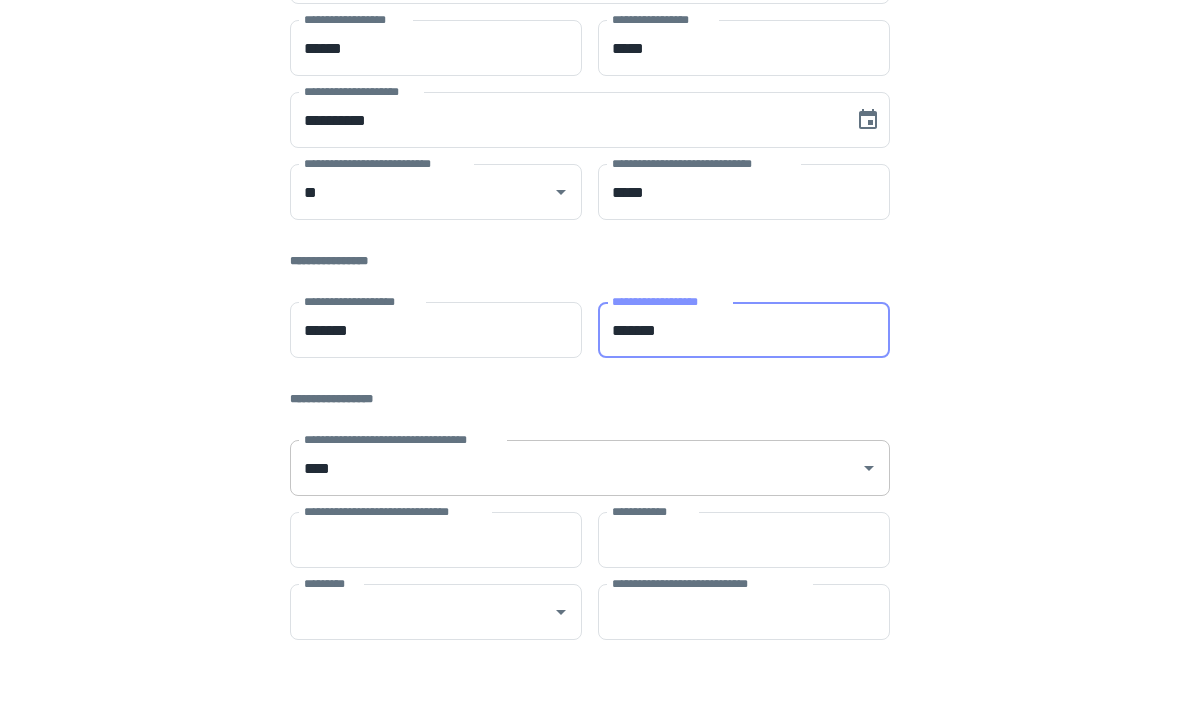type on "*******" 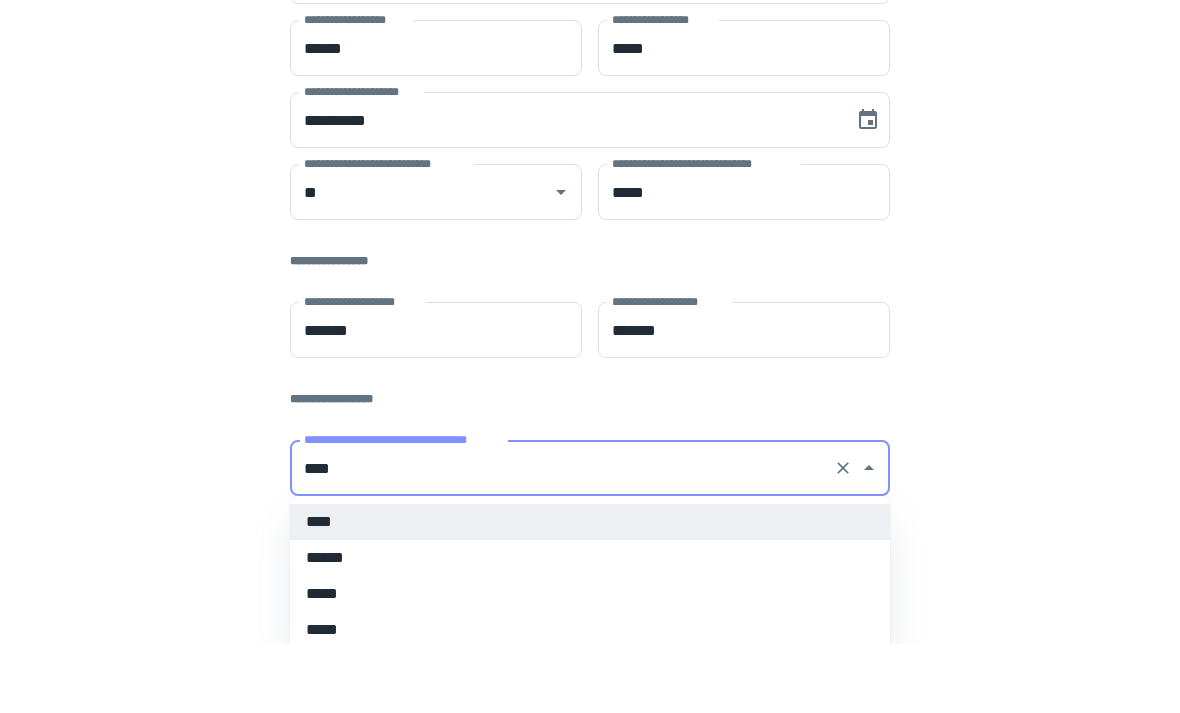 click on "**********" at bounding box center (590, 384) 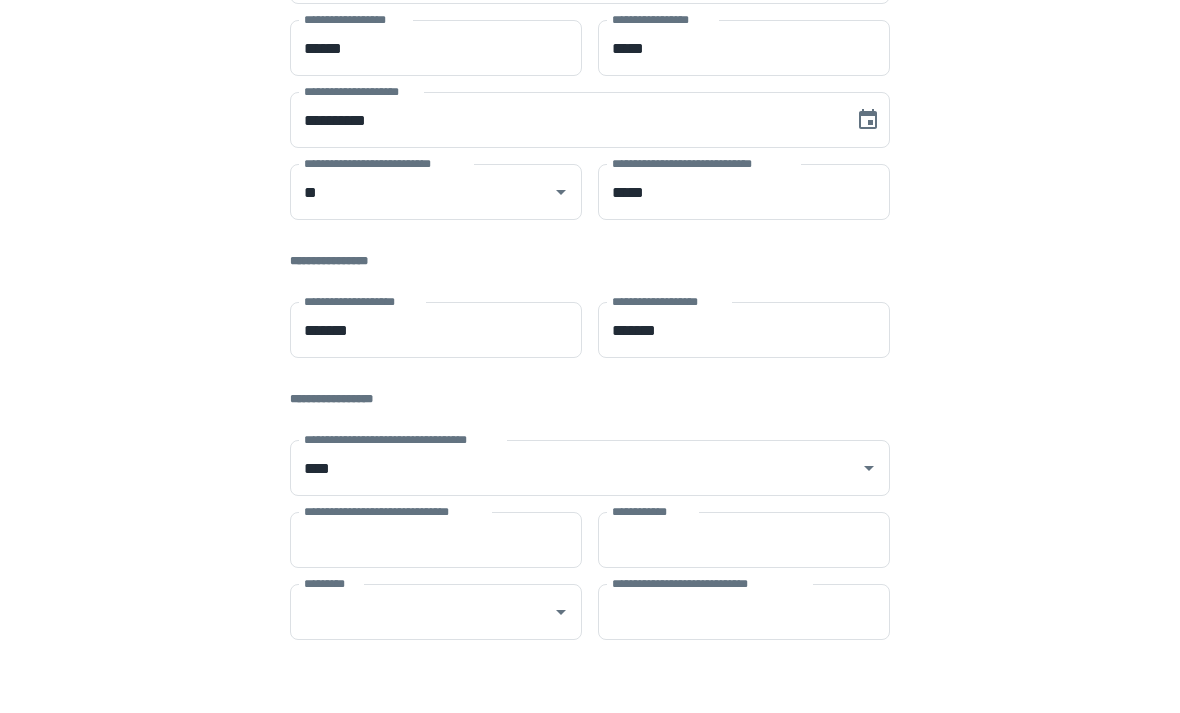 scroll, scrollTop: 232, scrollLeft: 0, axis: vertical 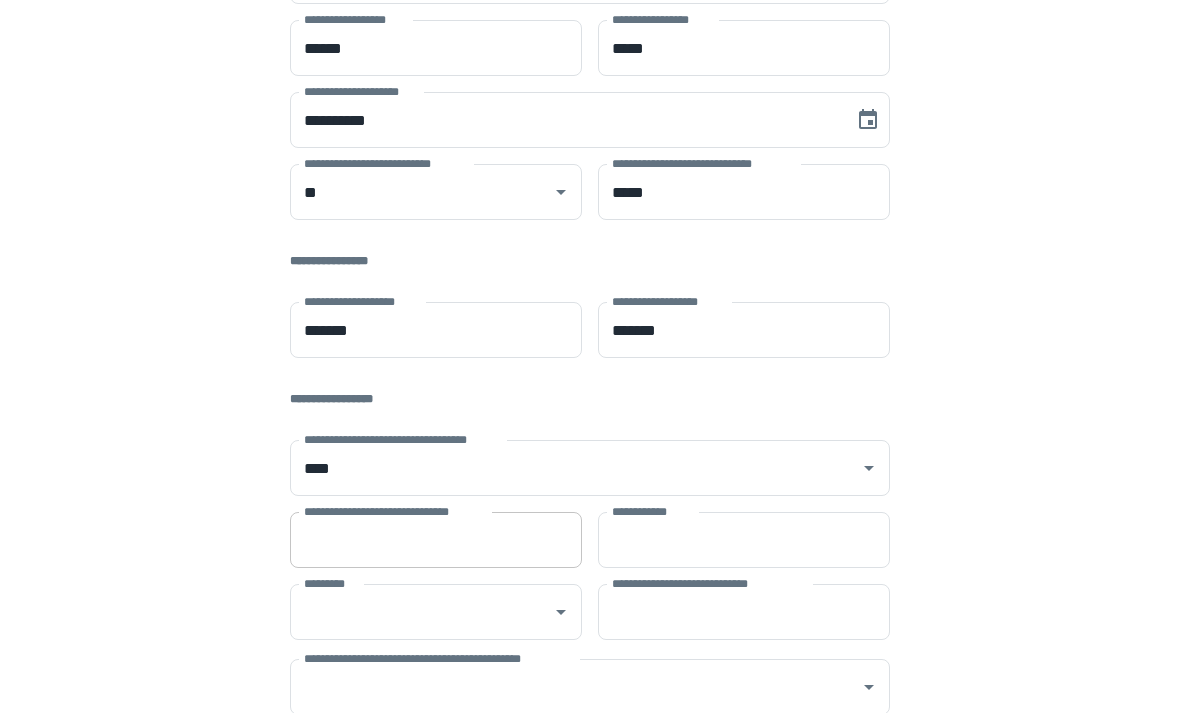 click on "**********" at bounding box center (436, 540) 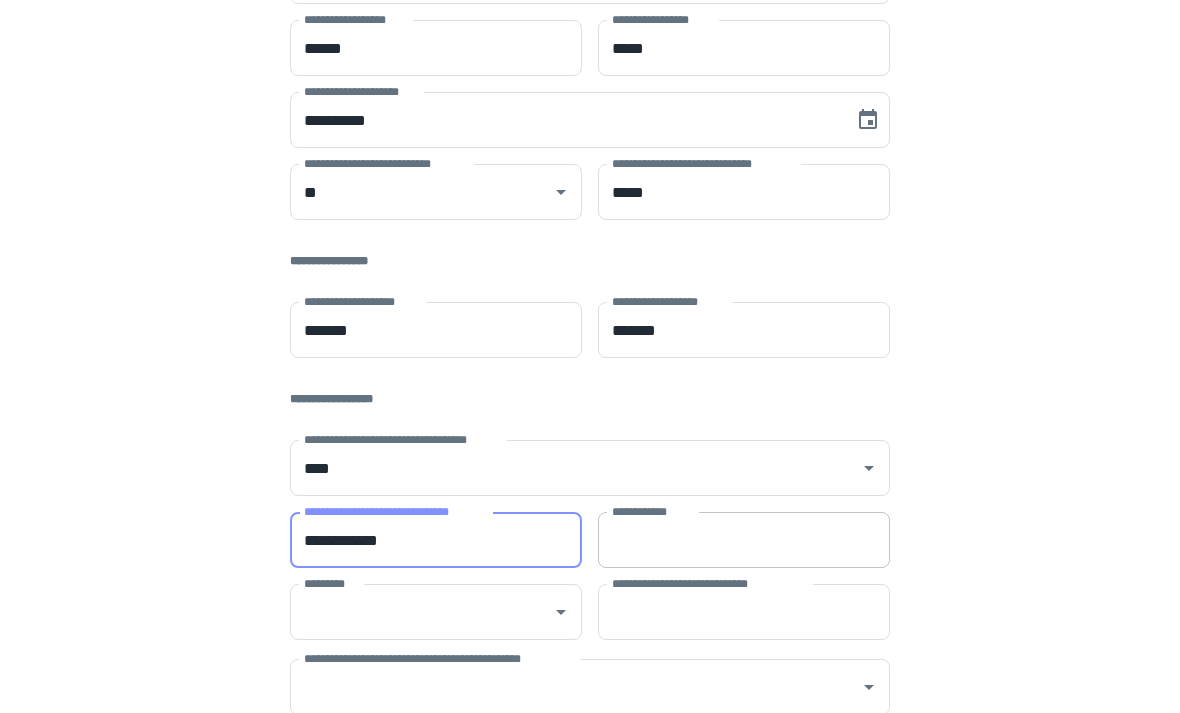 click on "**********" at bounding box center (744, 540) 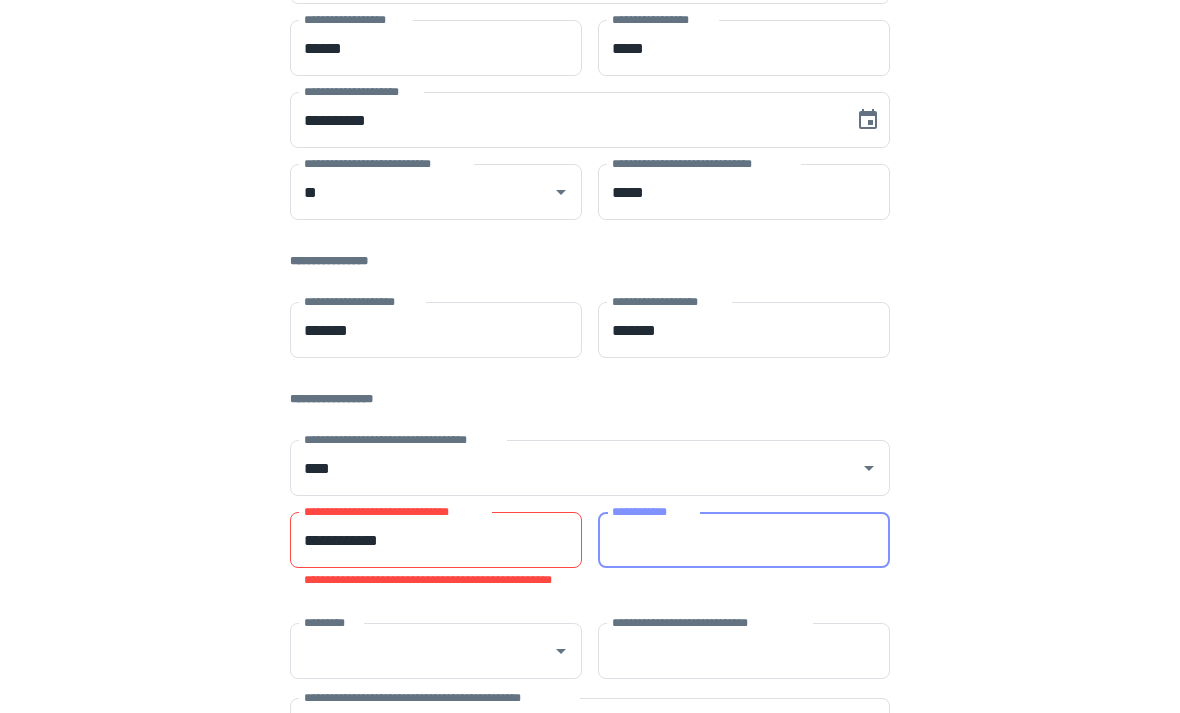 click on "**********" at bounding box center (436, 540) 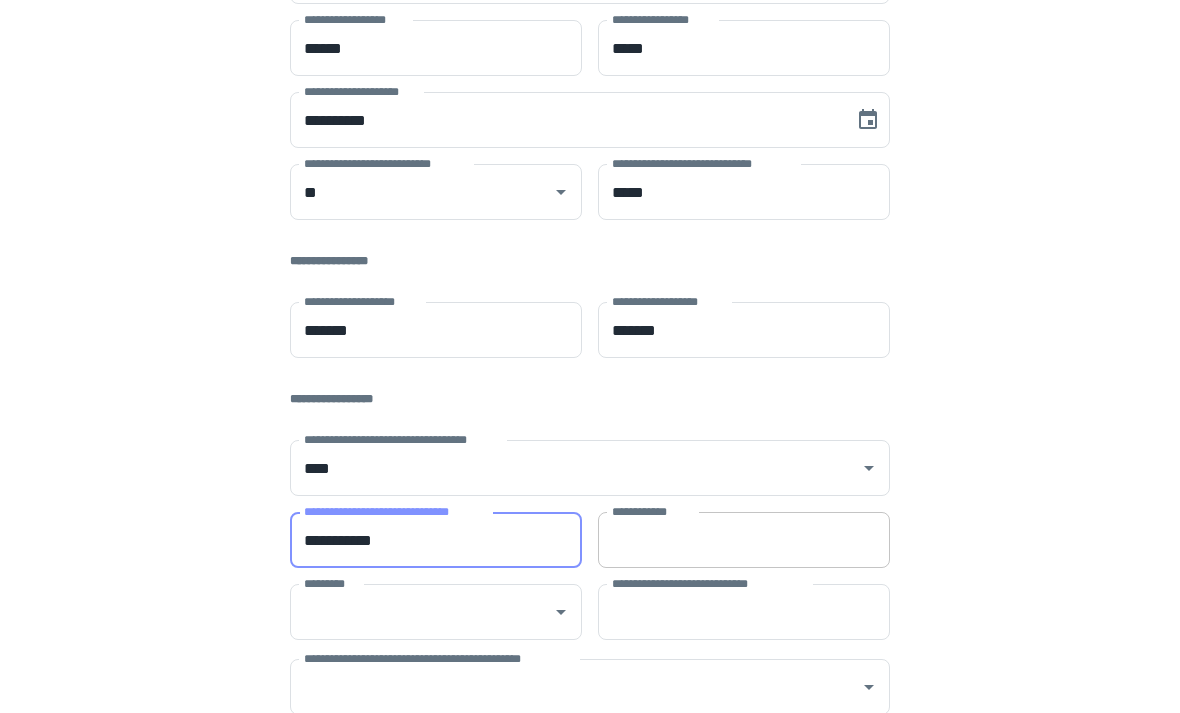type on "**********" 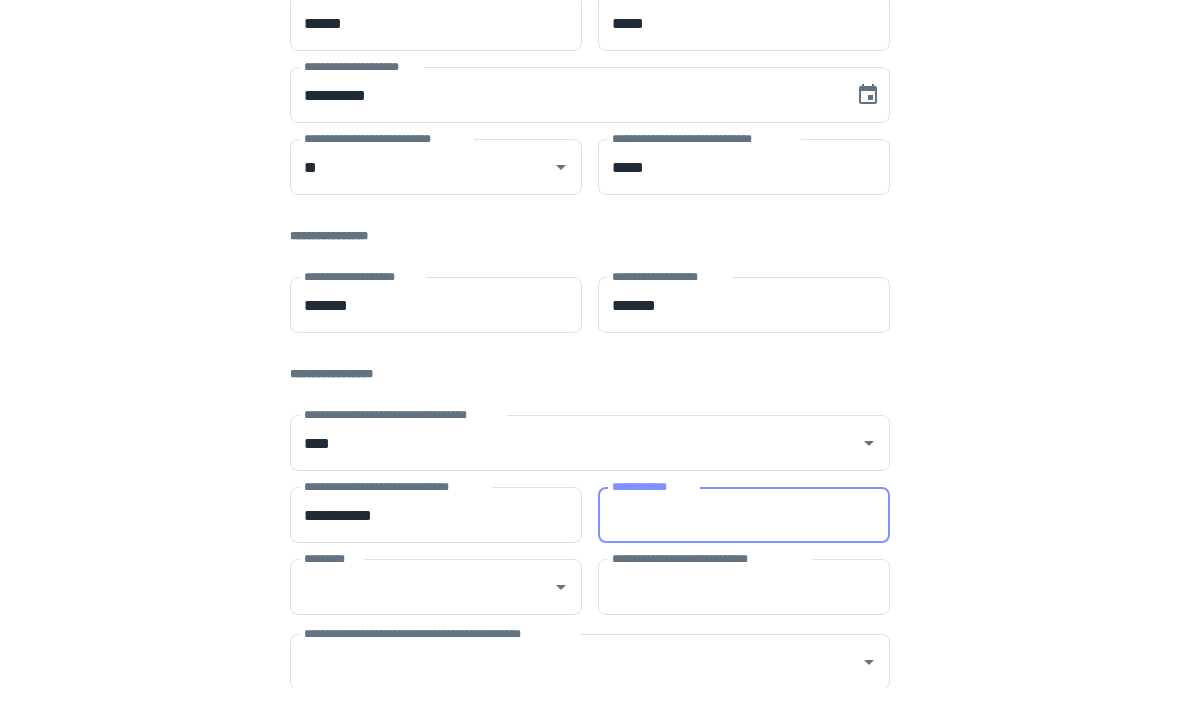 scroll, scrollTop: 382, scrollLeft: 0, axis: vertical 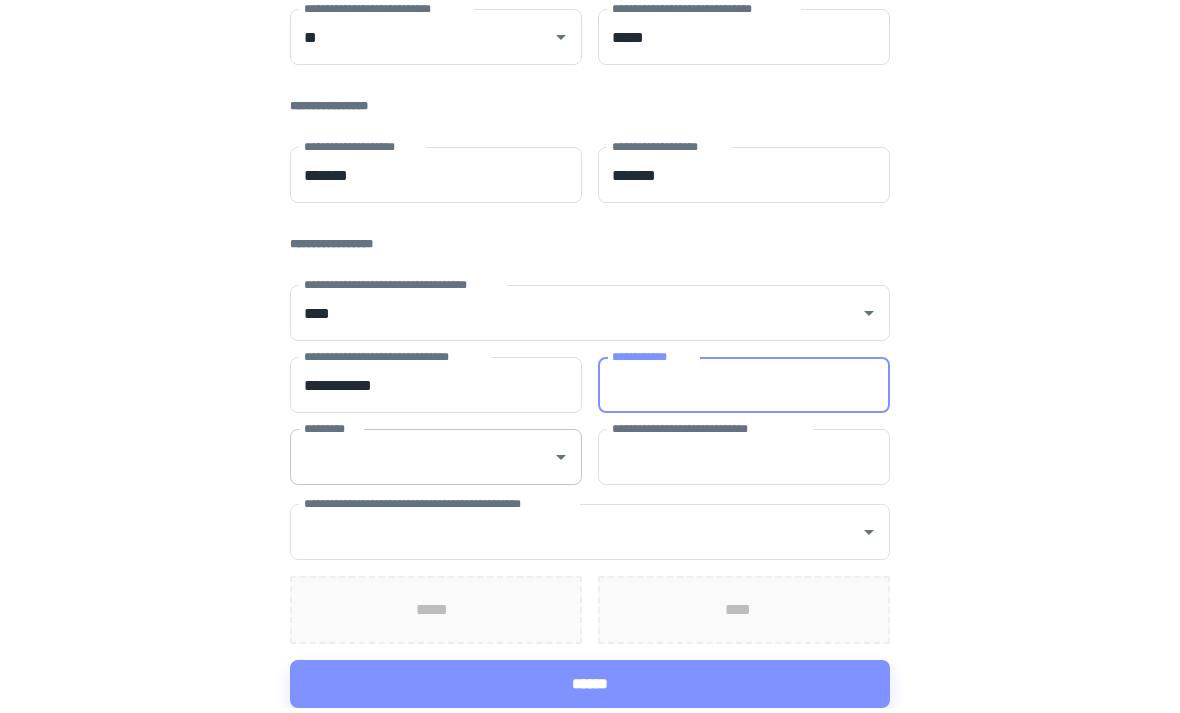 click on "*********" at bounding box center [408, 462] 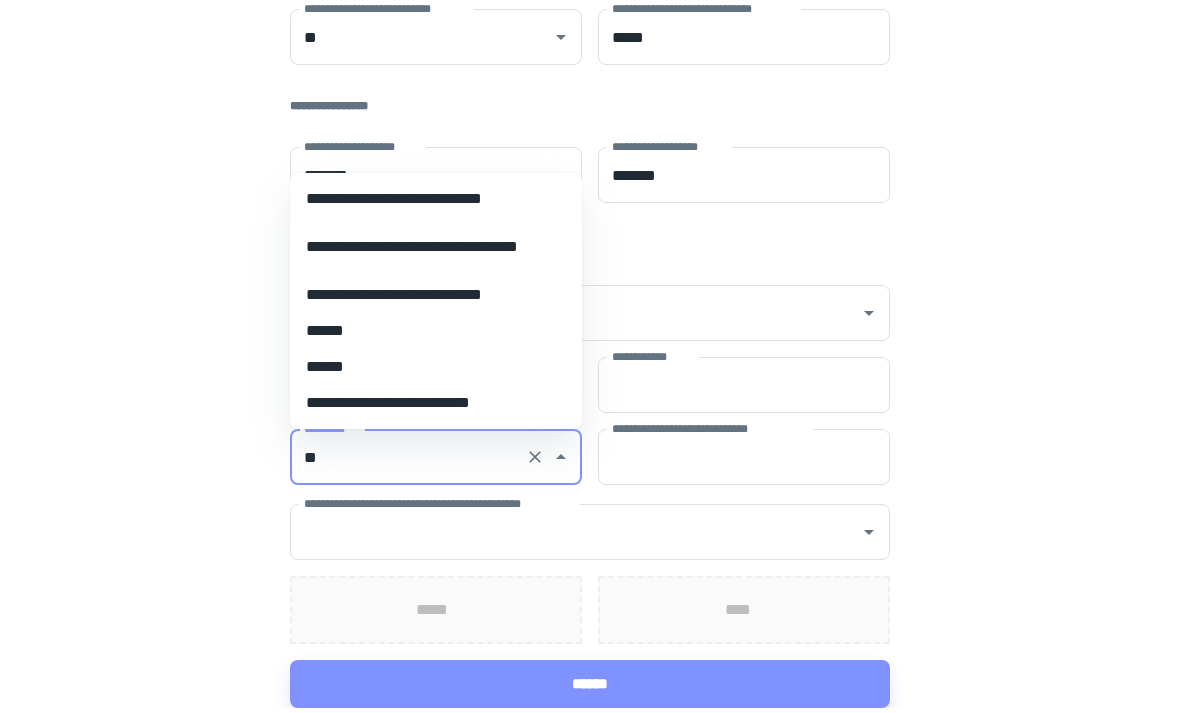 type on "*" 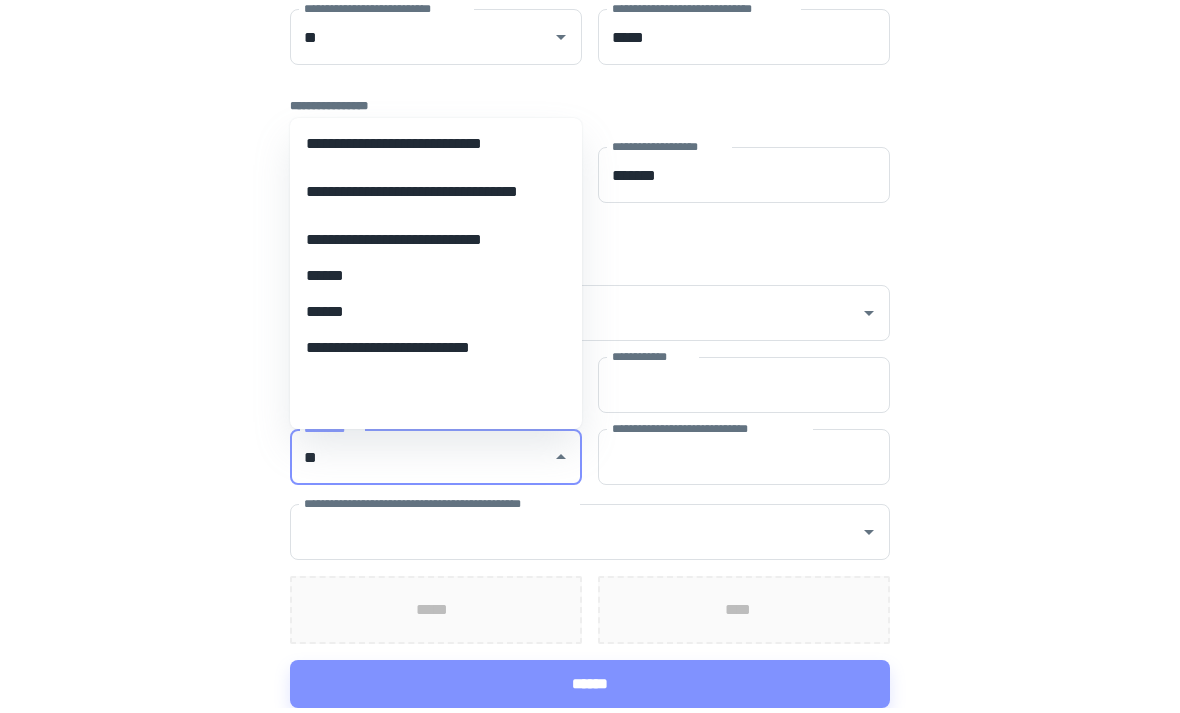 scroll, scrollTop: 0, scrollLeft: 0, axis: both 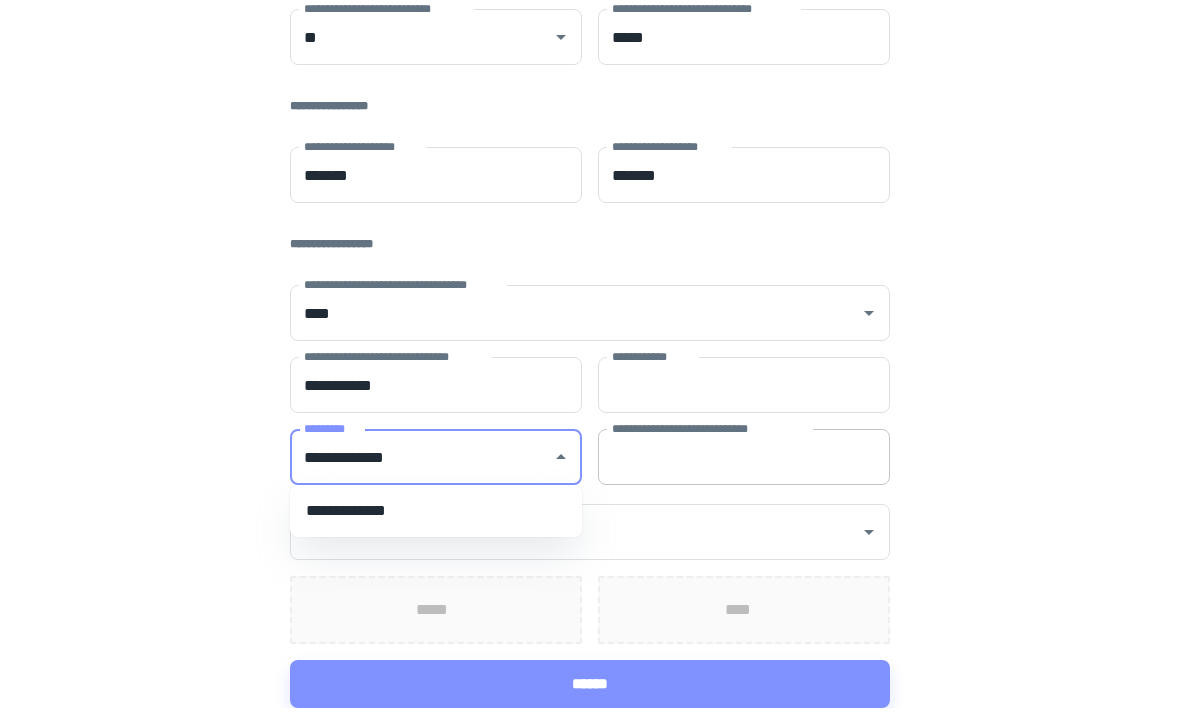 type on "**********" 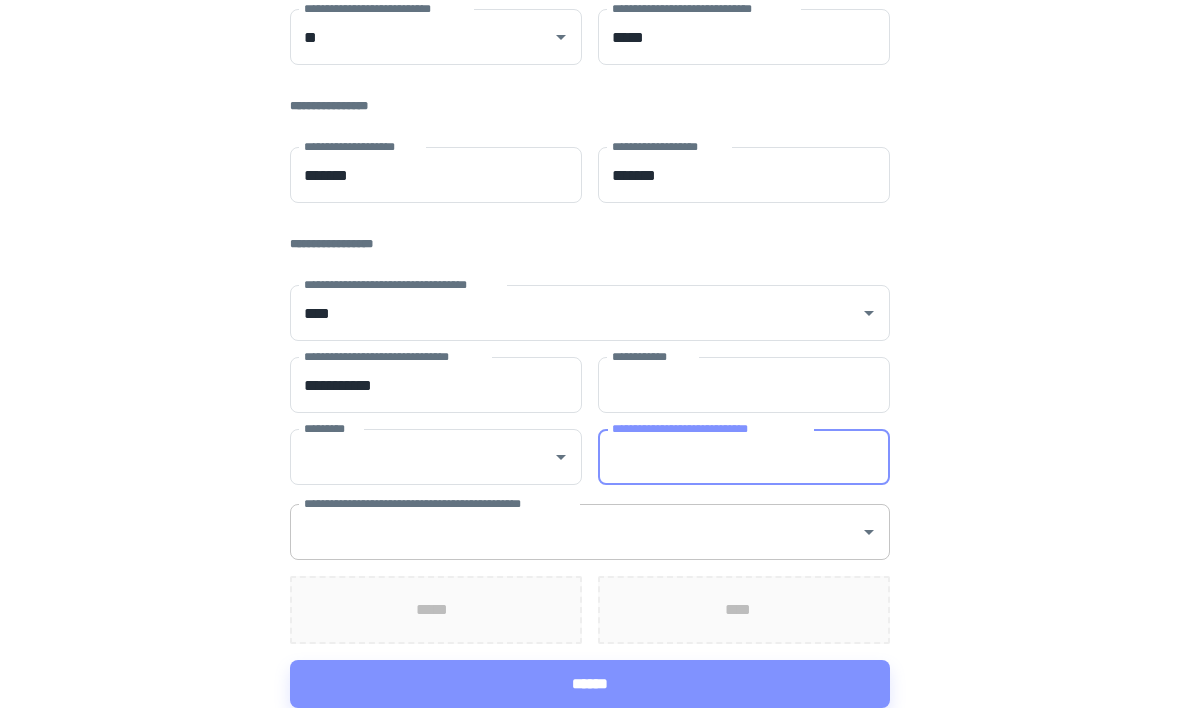 click on "**********" at bounding box center [590, 537] 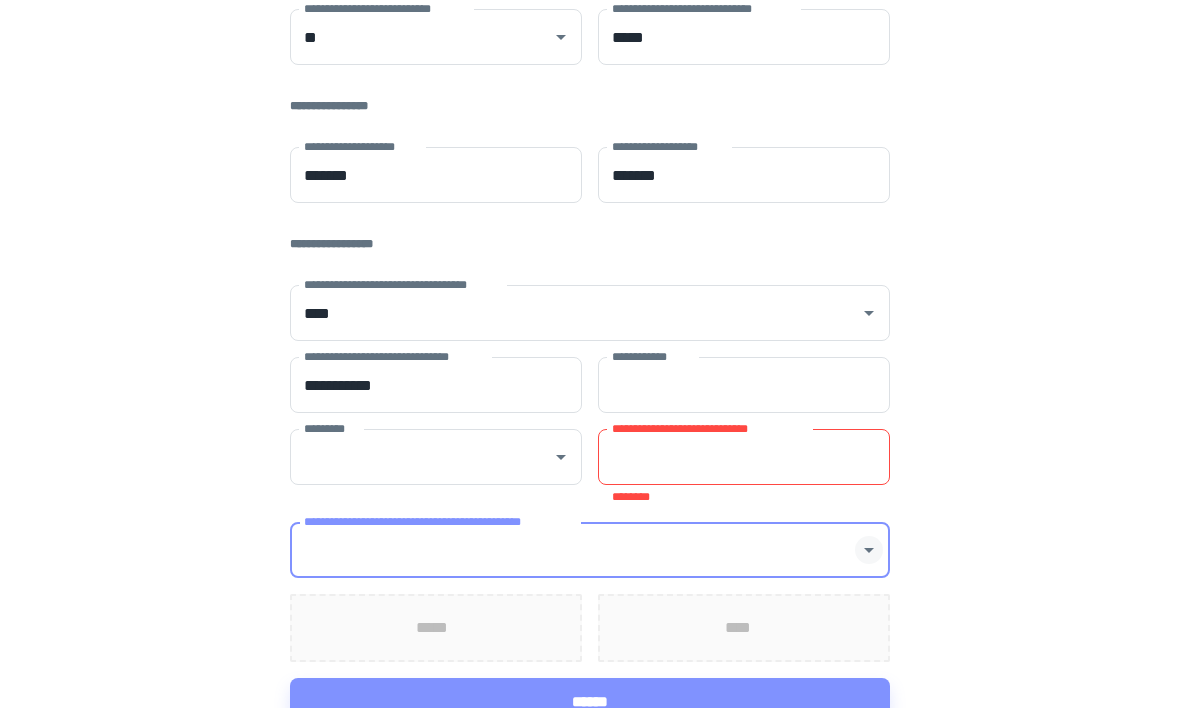 click 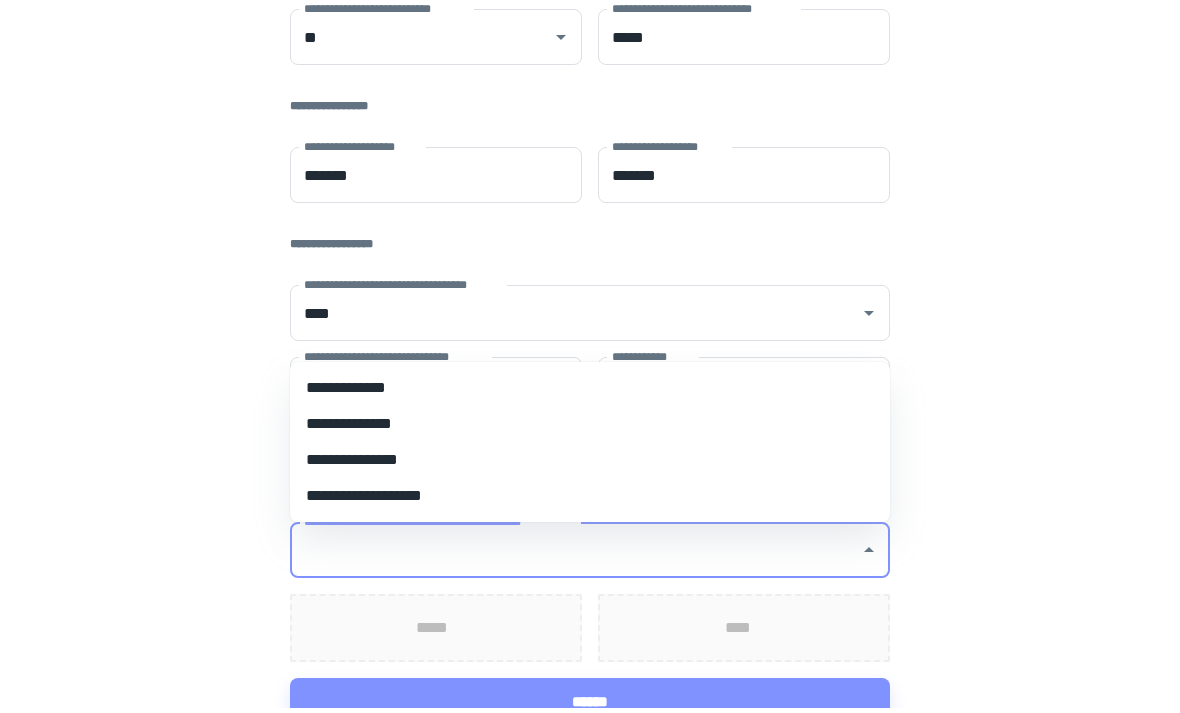 click on "**********" at bounding box center [590, 393] 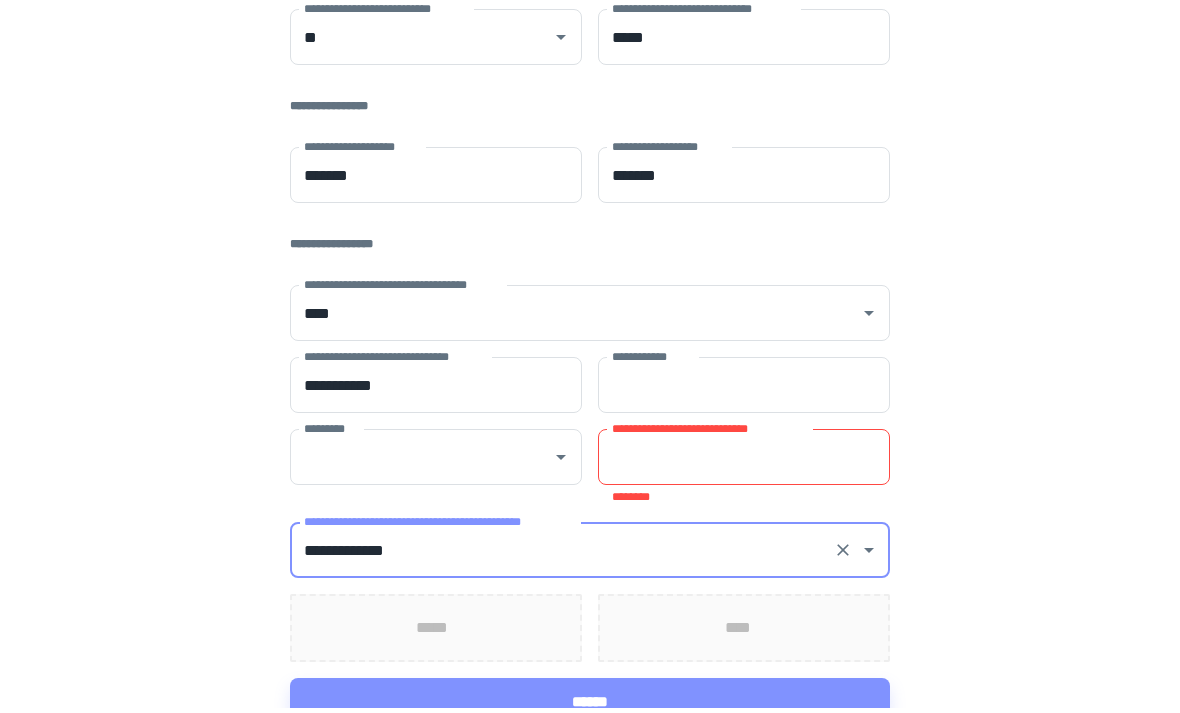 click on "**********" at bounding box center (744, 462) 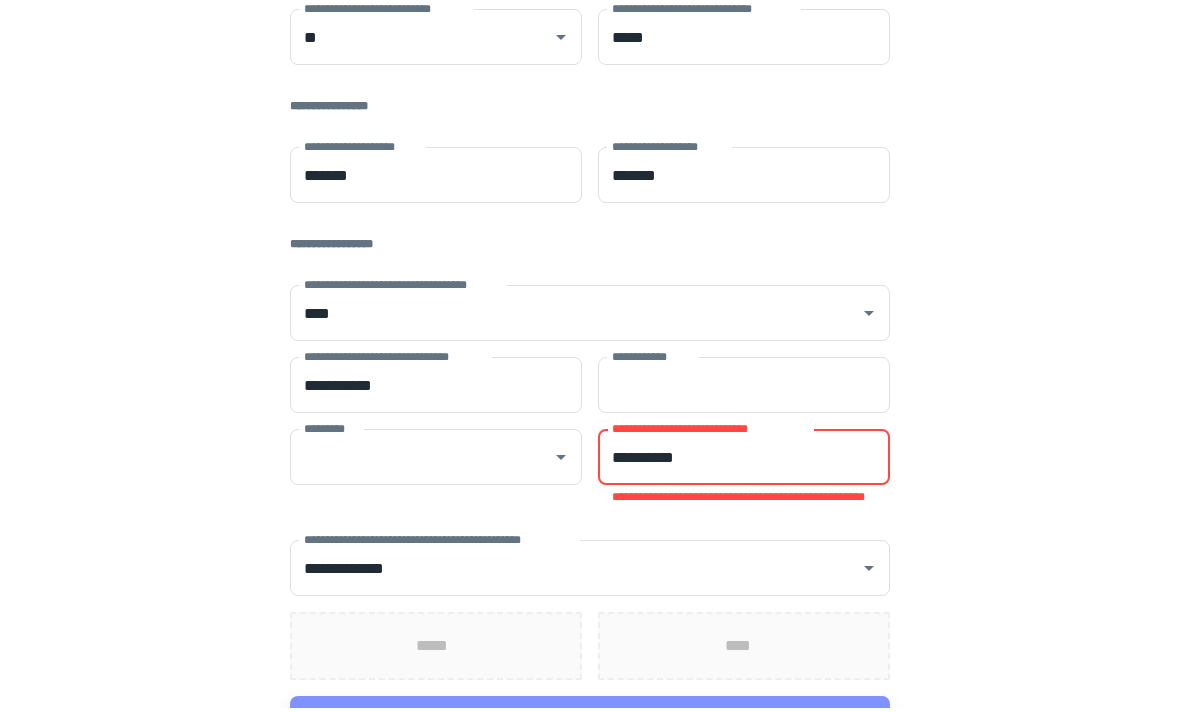 scroll, scrollTop: 351, scrollLeft: 0, axis: vertical 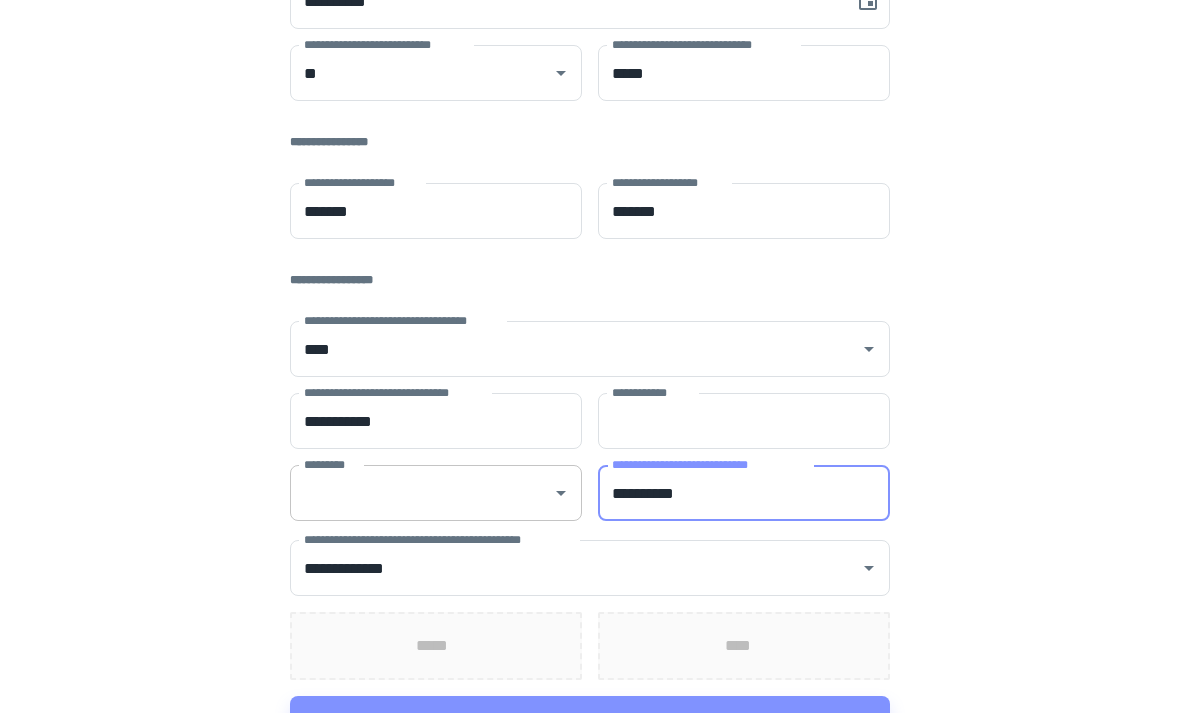 type on "**********" 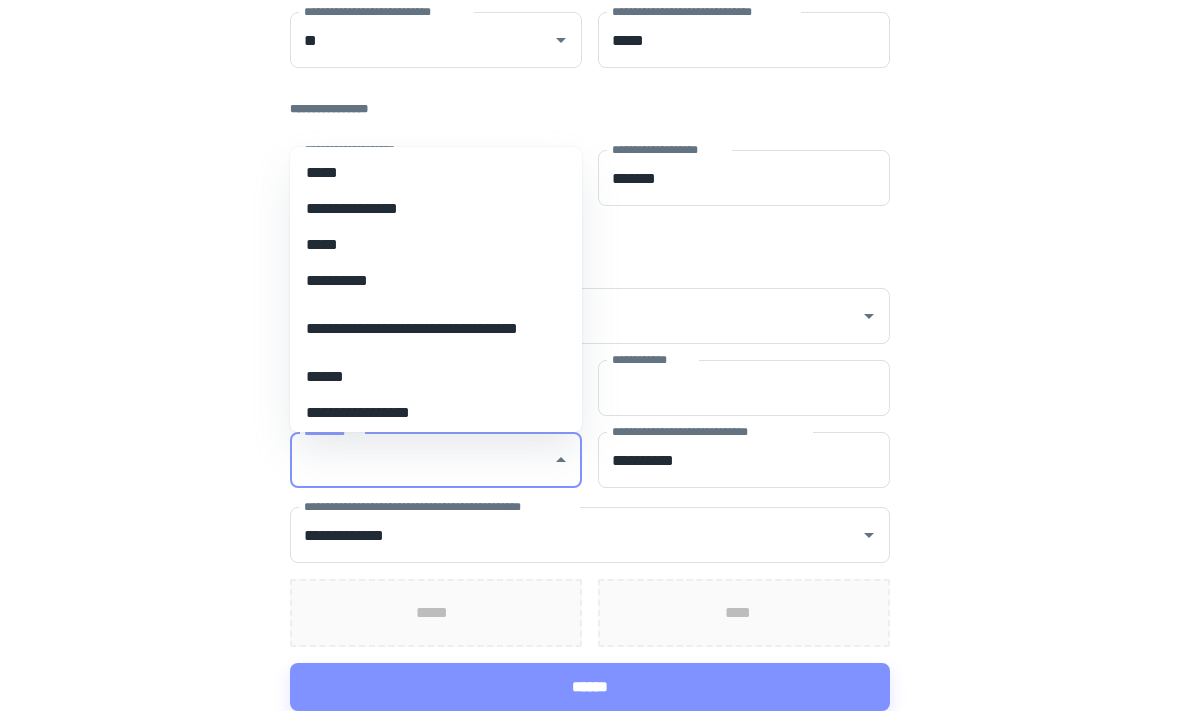 scroll, scrollTop: 470, scrollLeft: 0, axis: vertical 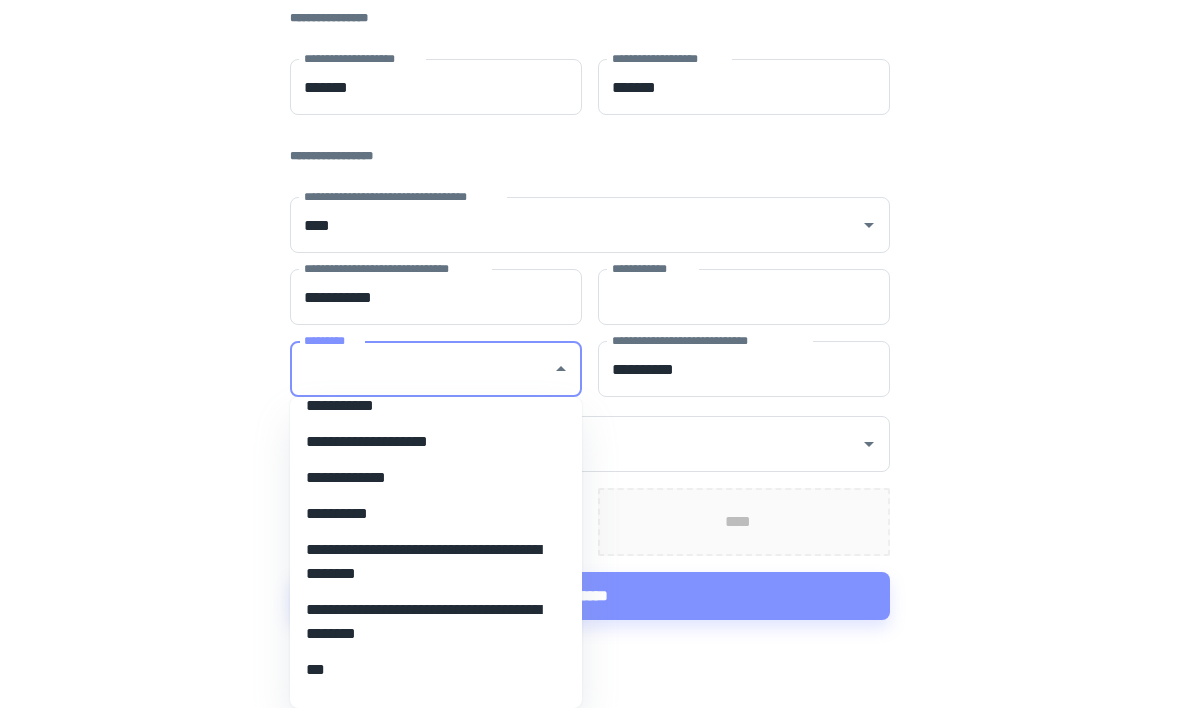 click on "***" at bounding box center [436, 675] 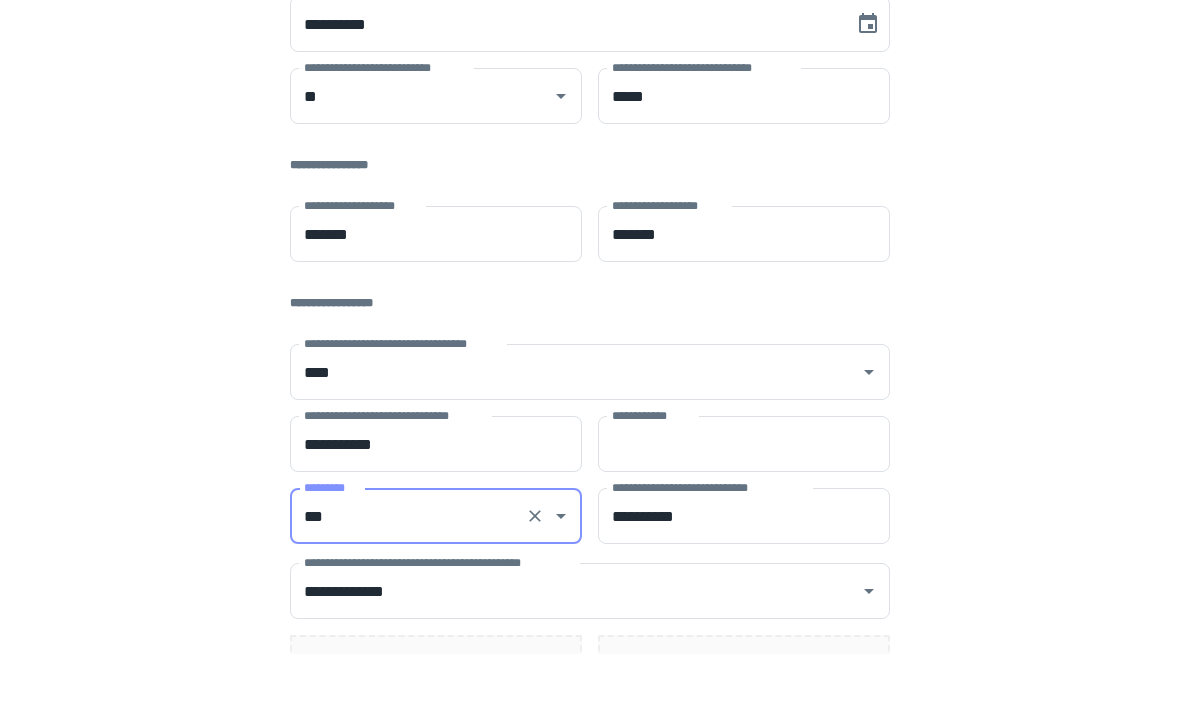 scroll, scrollTop: 270, scrollLeft: 0, axis: vertical 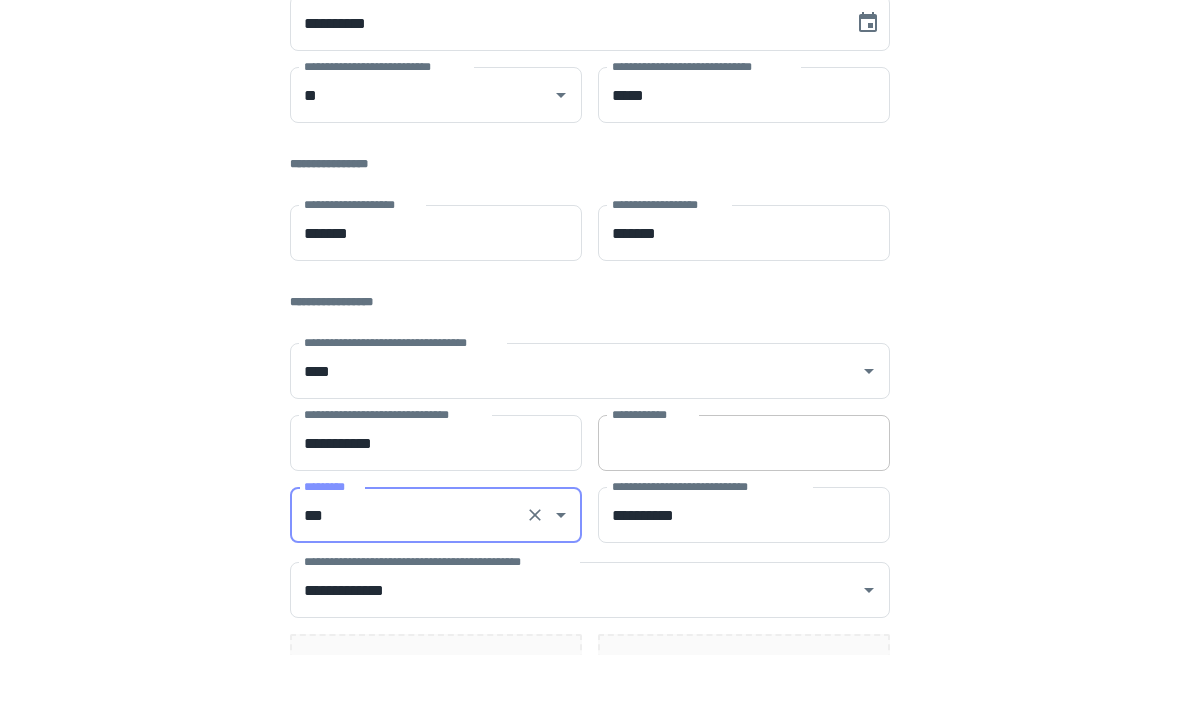 click on "**********" at bounding box center (744, 502) 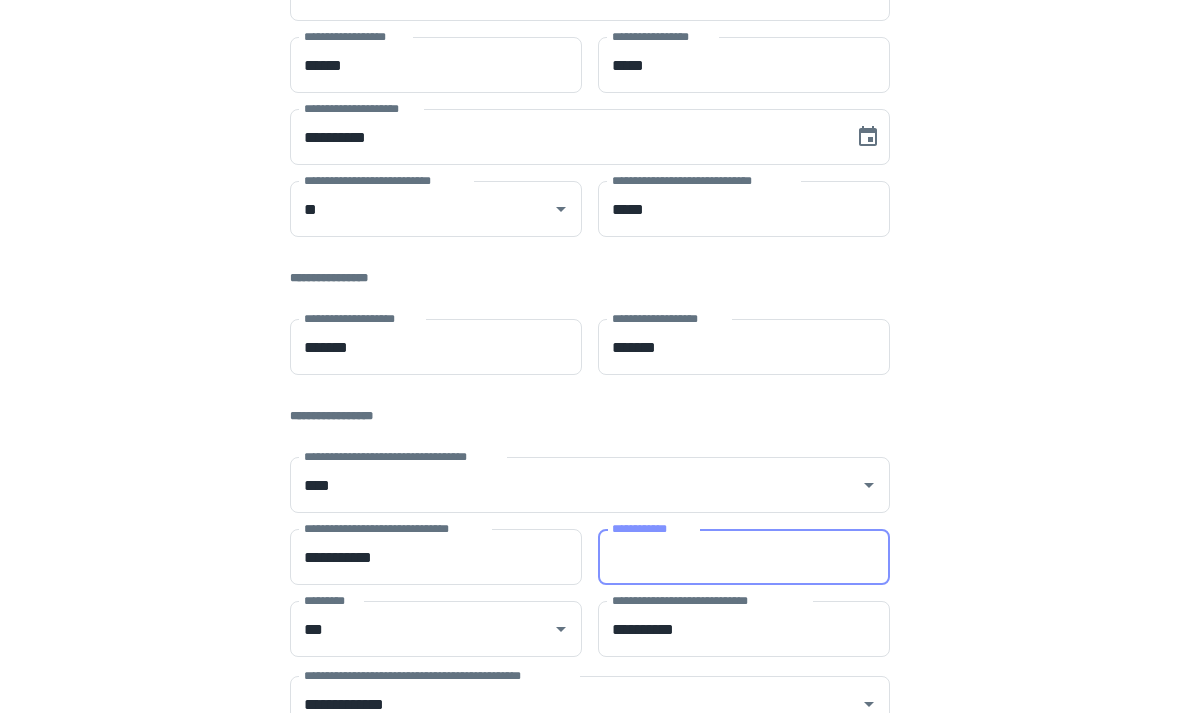 scroll, scrollTop: 318, scrollLeft: 0, axis: vertical 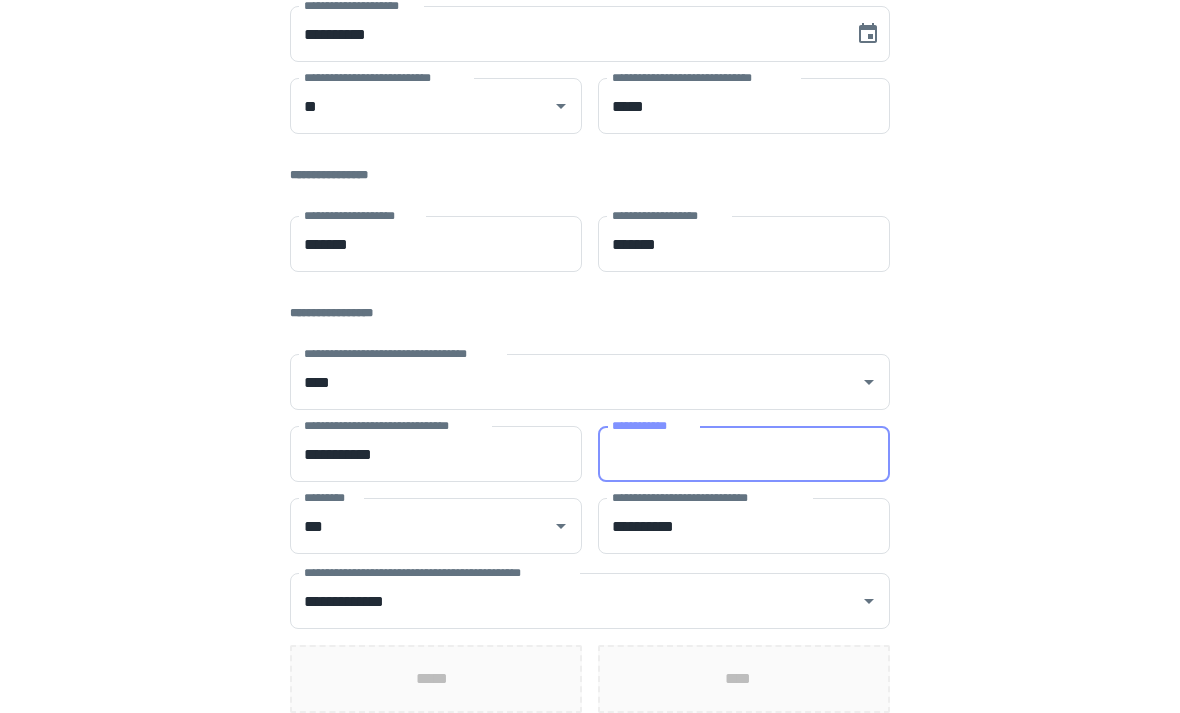 click on "******" at bounding box center (590, 753) 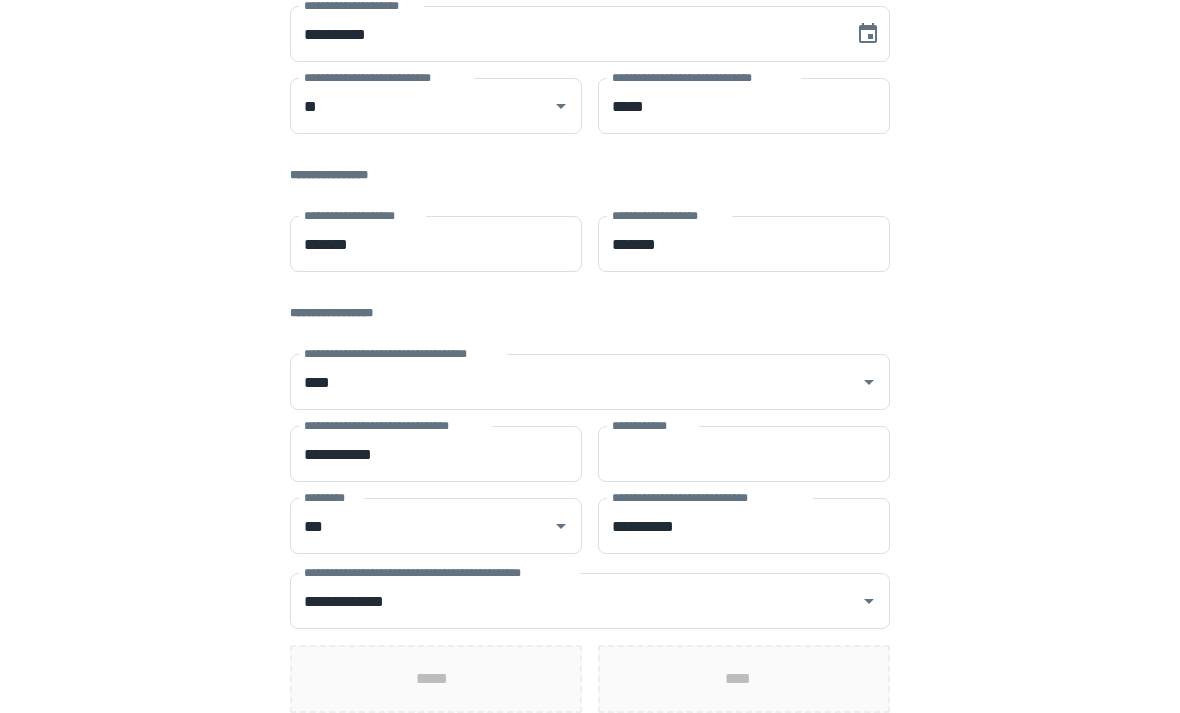 scroll, scrollTop: 339, scrollLeft: 0, axis: vertical 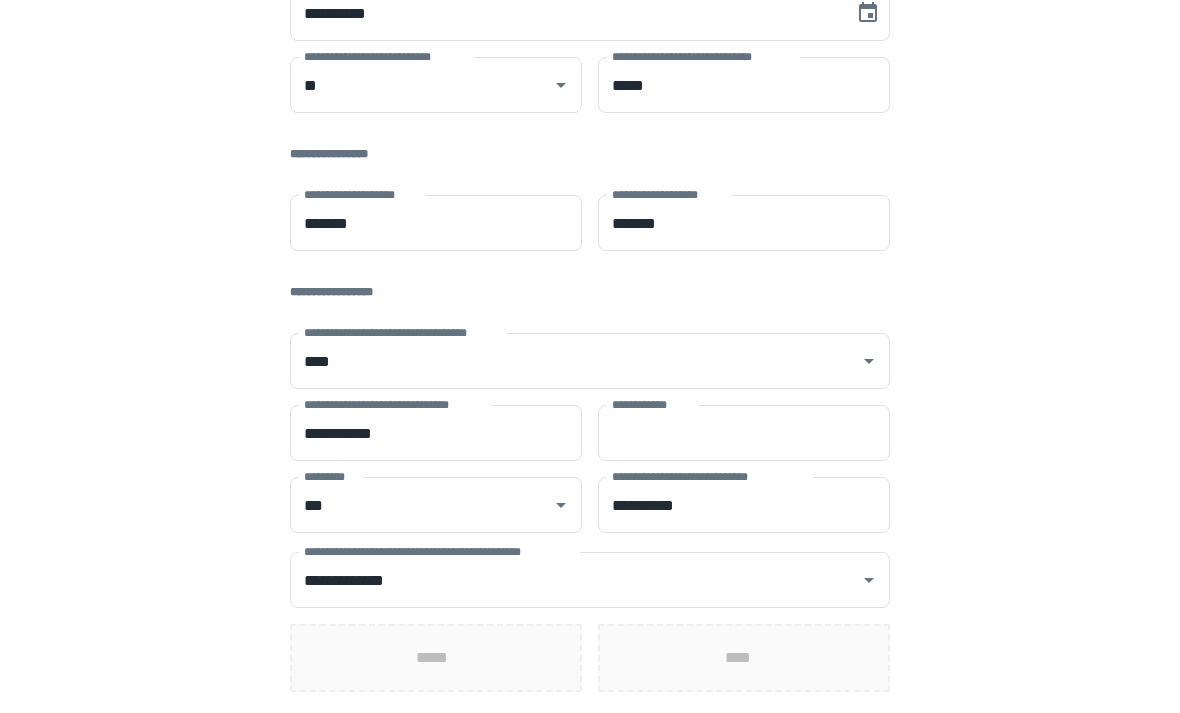 click on "*****" at bounding box center [436, 658] 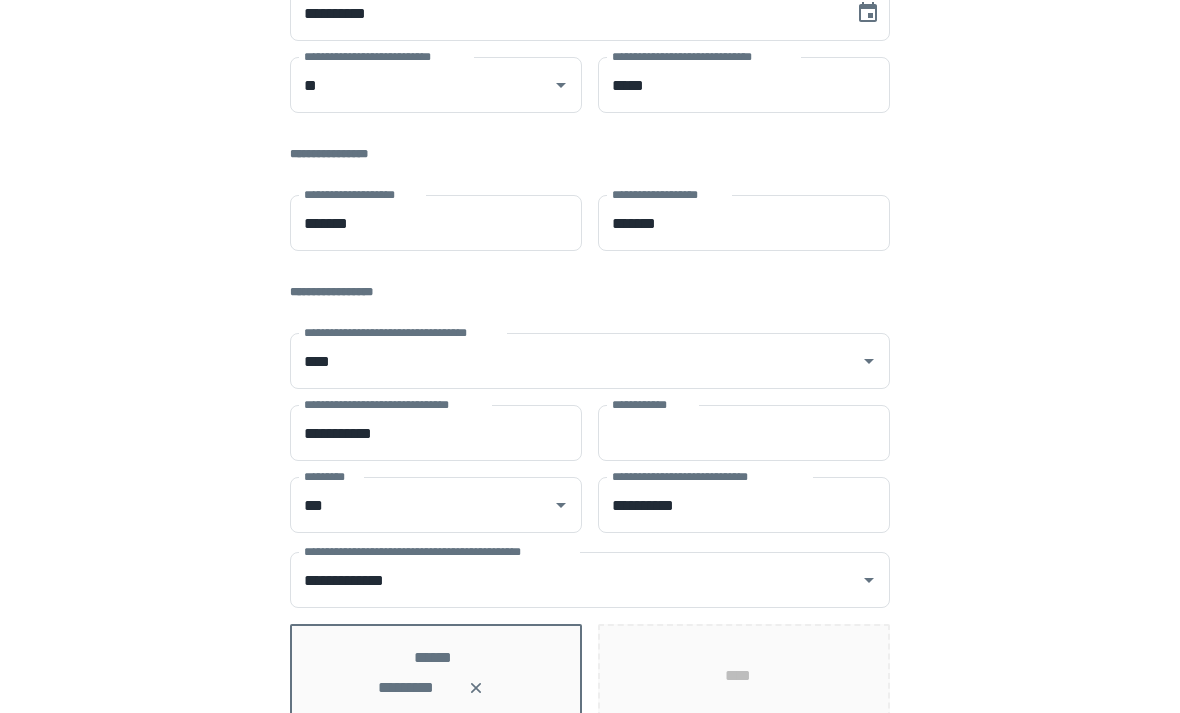 click on "****" at bounding box center (744, 676) 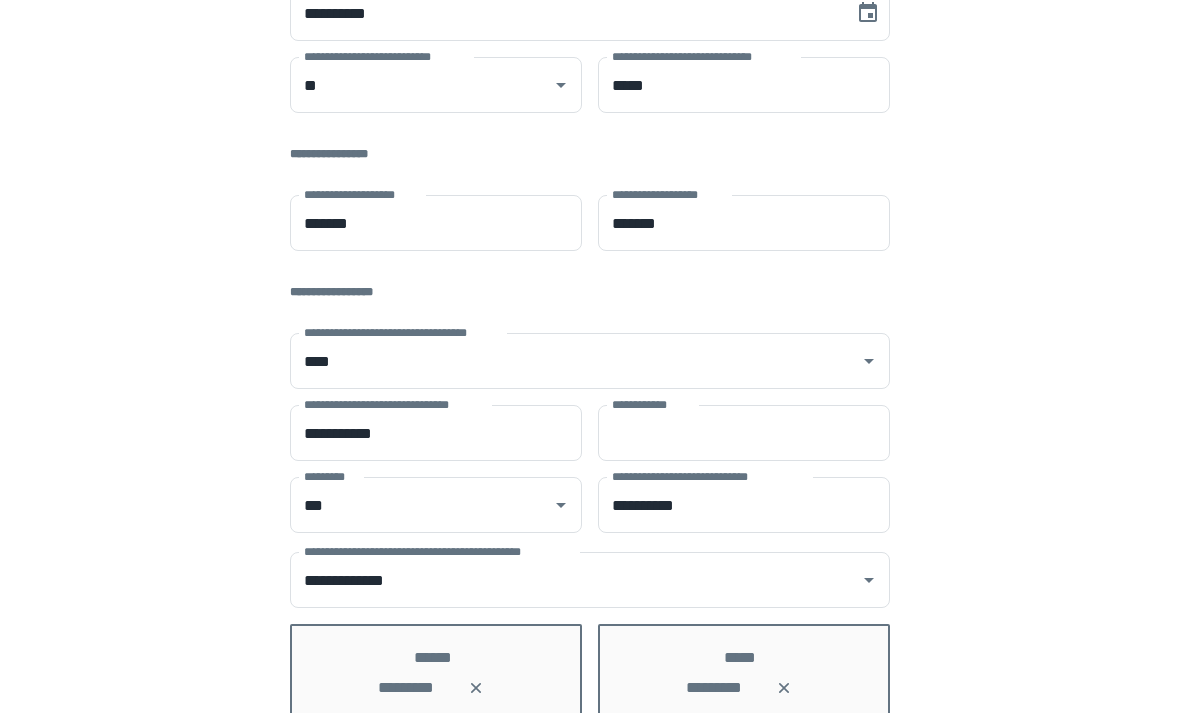 scroll, scrollTop: 354, scrollLeft: 0, axis: vertical 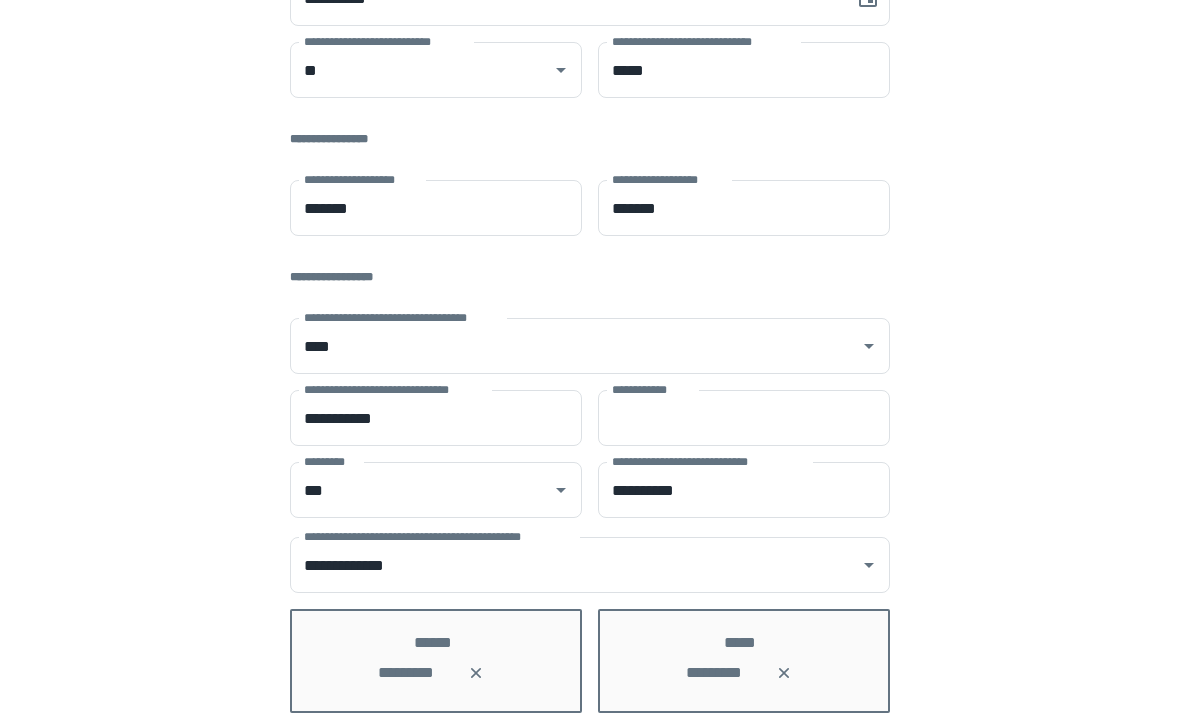 click on "******" at bounding box center (590, 753) 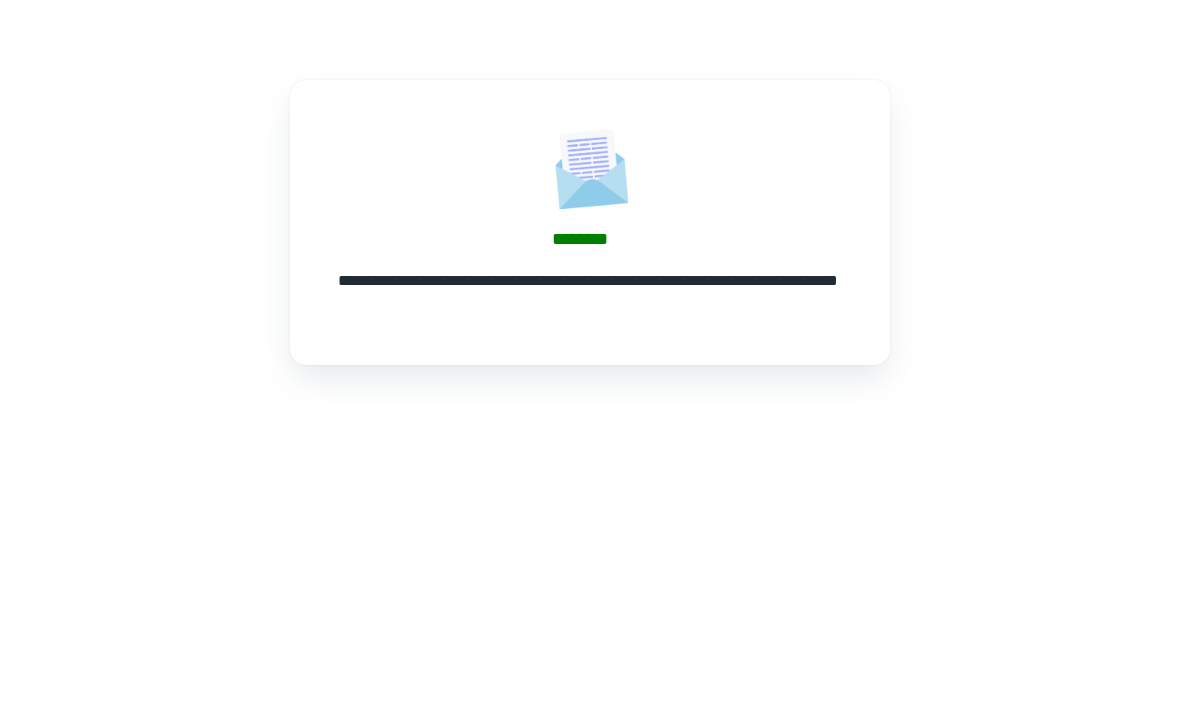 scroll, scrollTop: 0, scrollLeft: 0, axis: both 